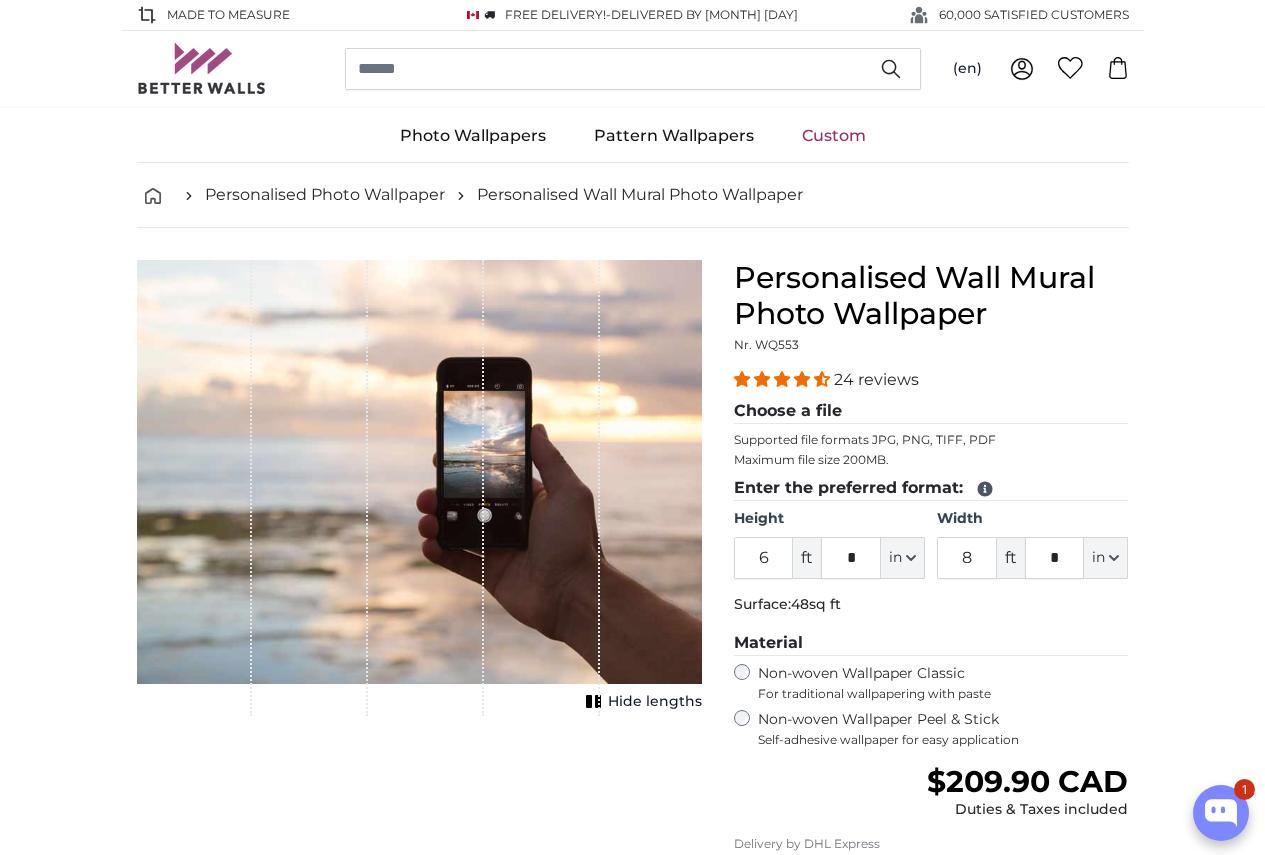 scroll, scrollTop: 0, scrollLeft: 0, axis: both 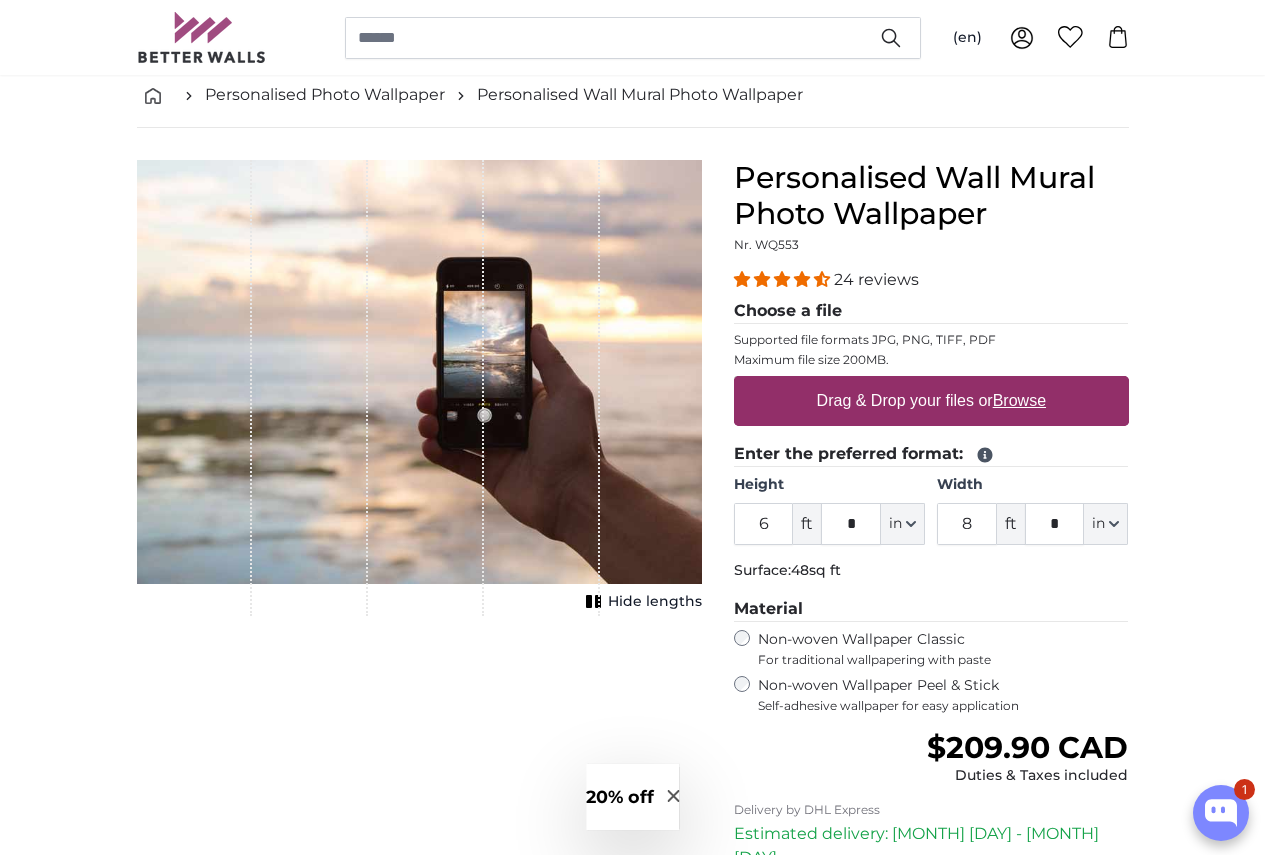 click on "Drag & Drop your files or  Browse" at bounding box center [930, 401] 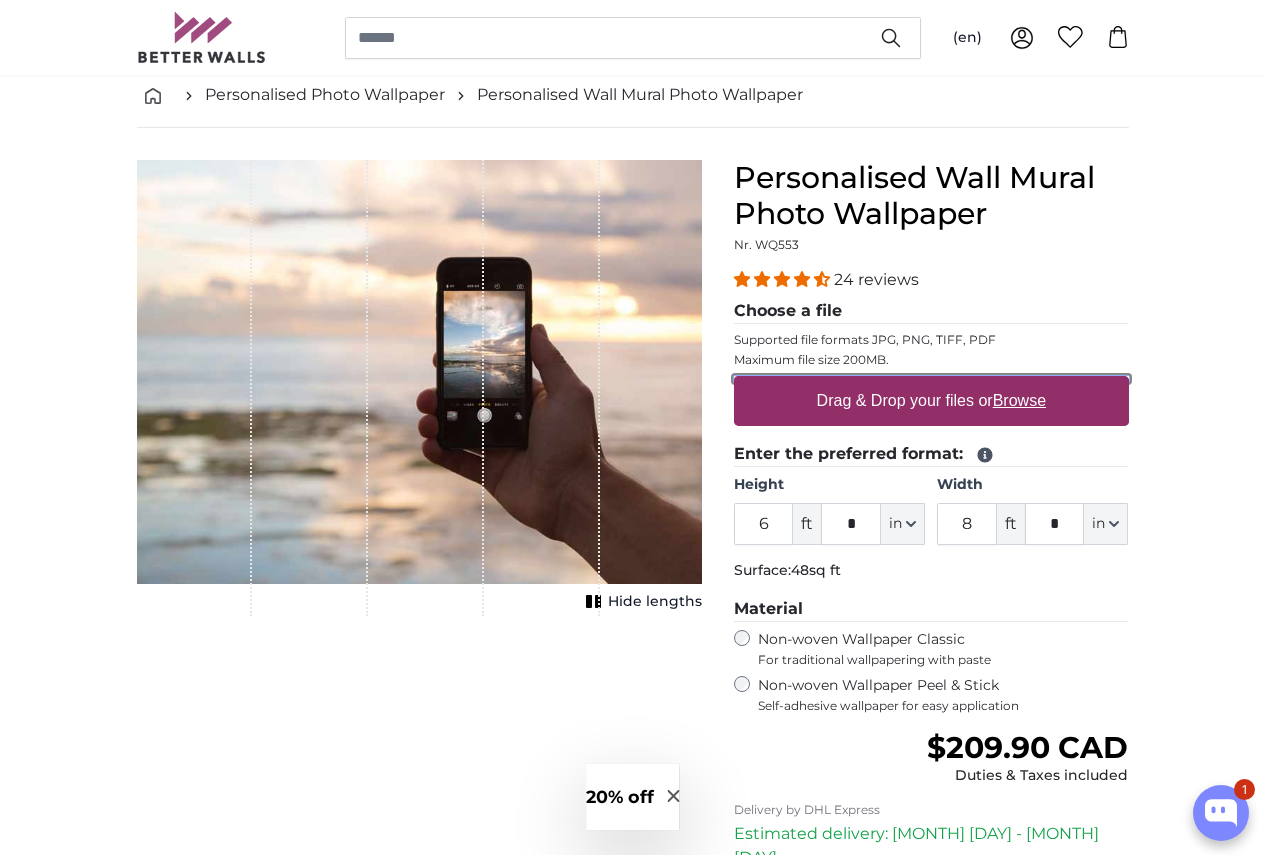 type on "**********" 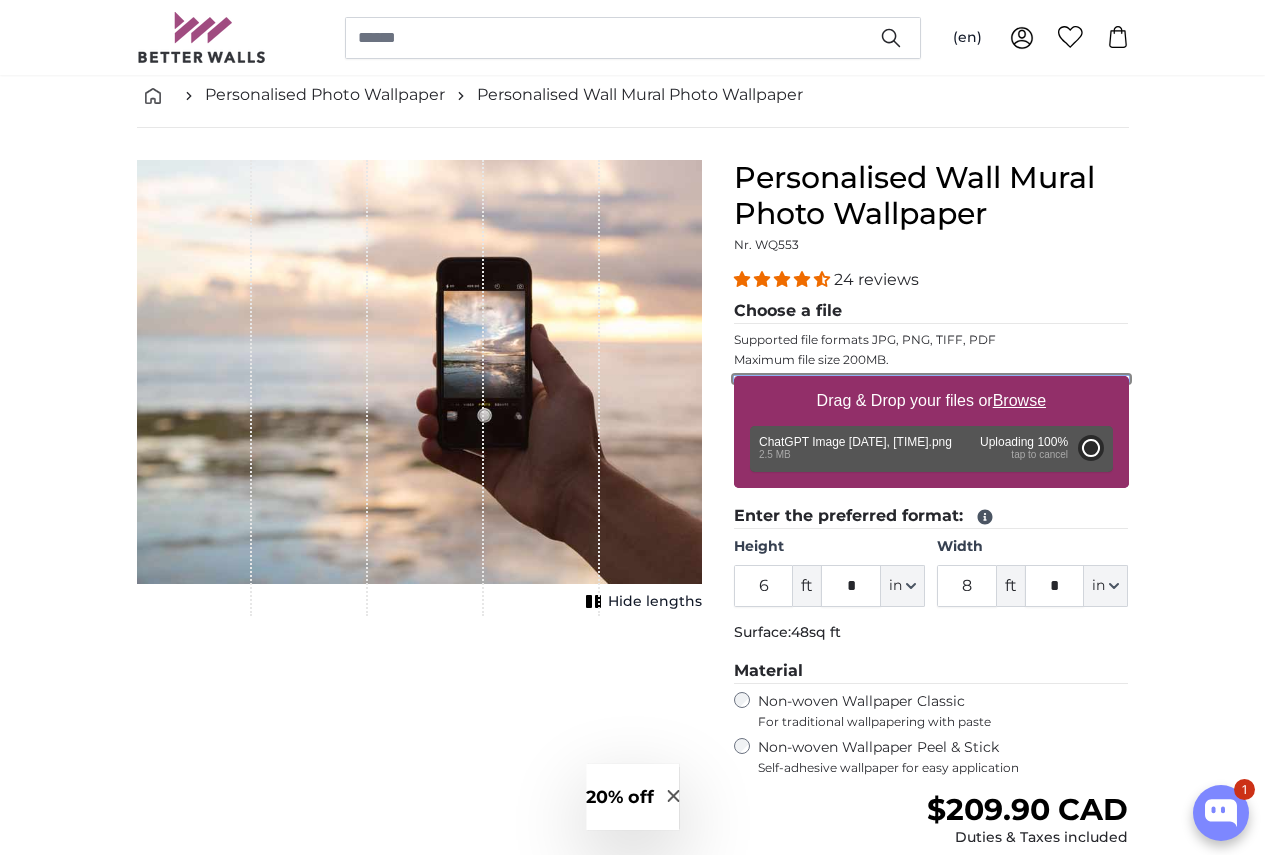 type on "2" 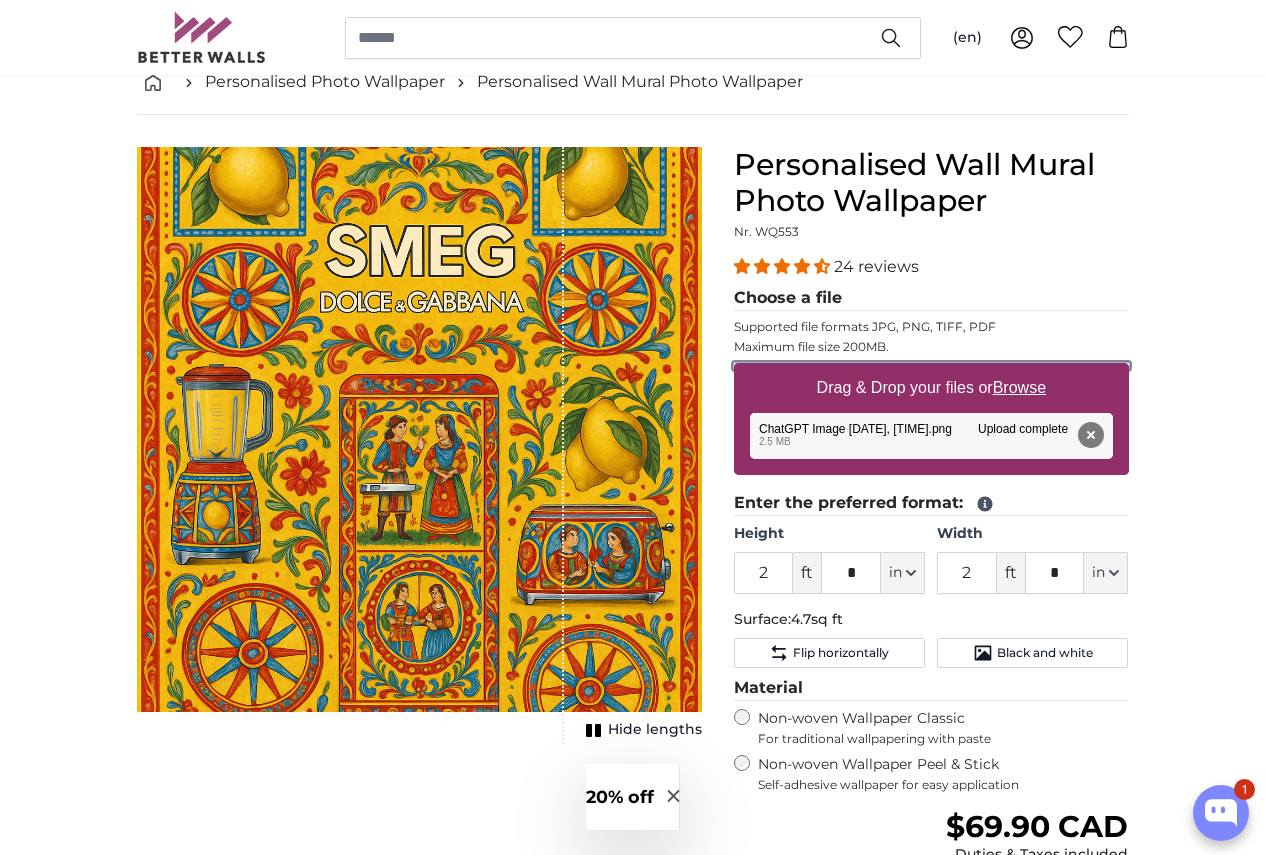 scroll, scrollTop: 133, scrollLeft: 0, axis: vertical 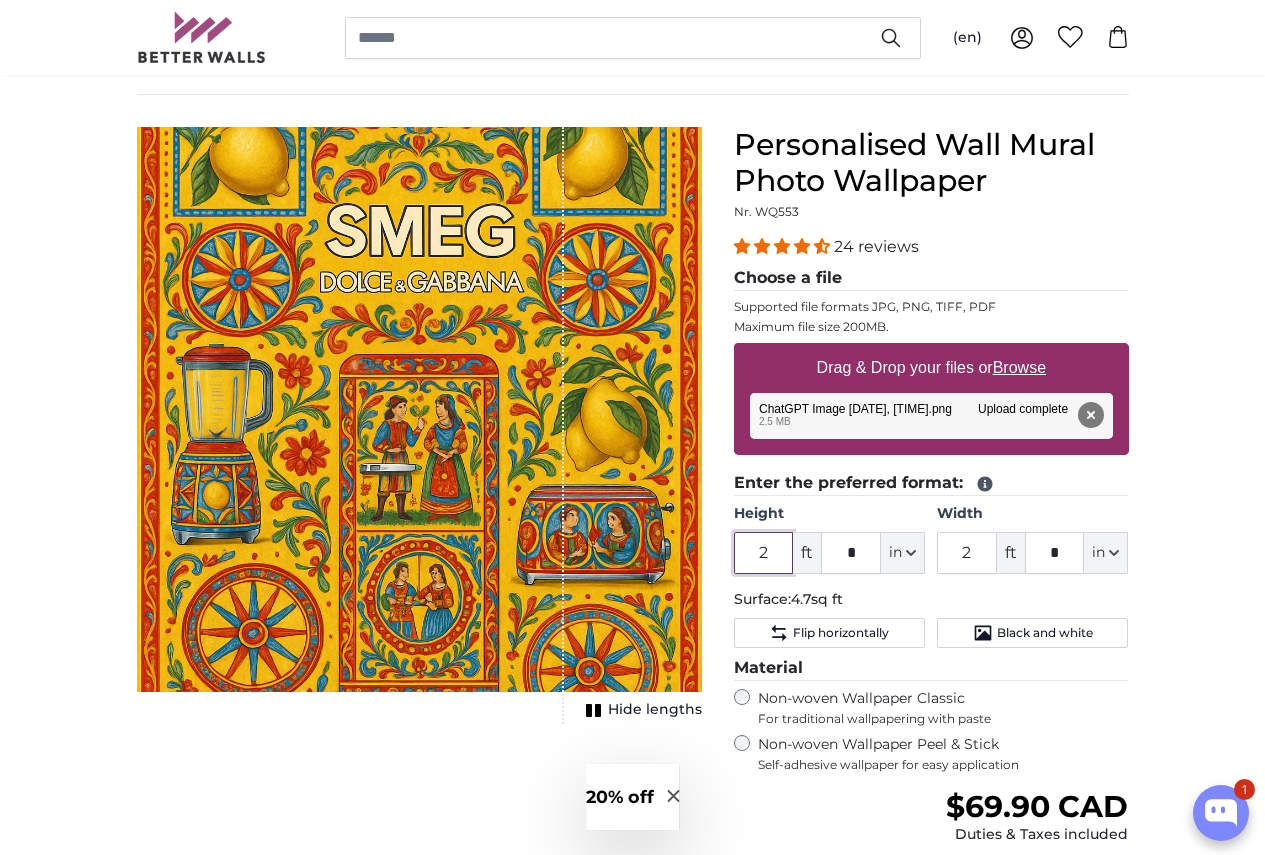 drag, startPoint x: 907, startPoint y: 554, endPoint x: 824, endPoint y: 546, distance: 83.38465 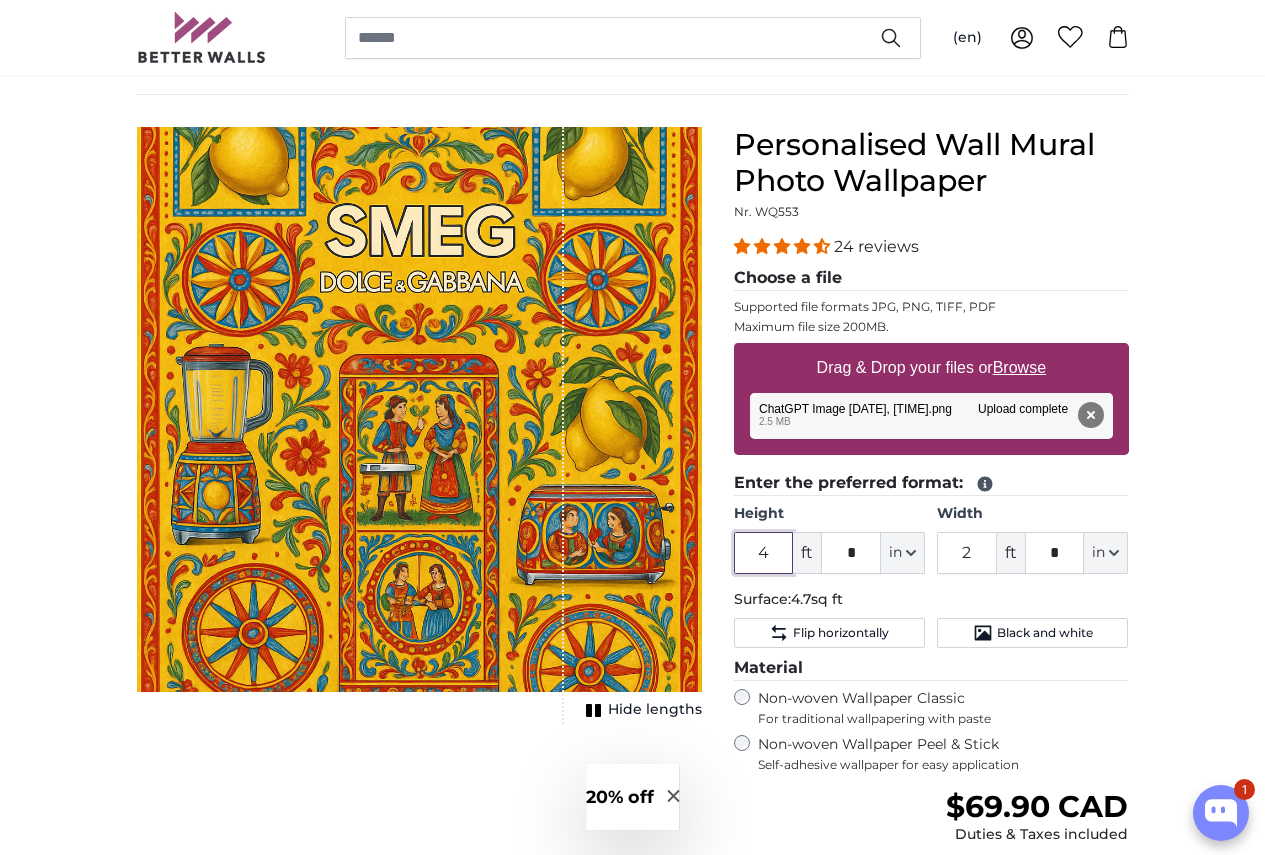 type on "4" 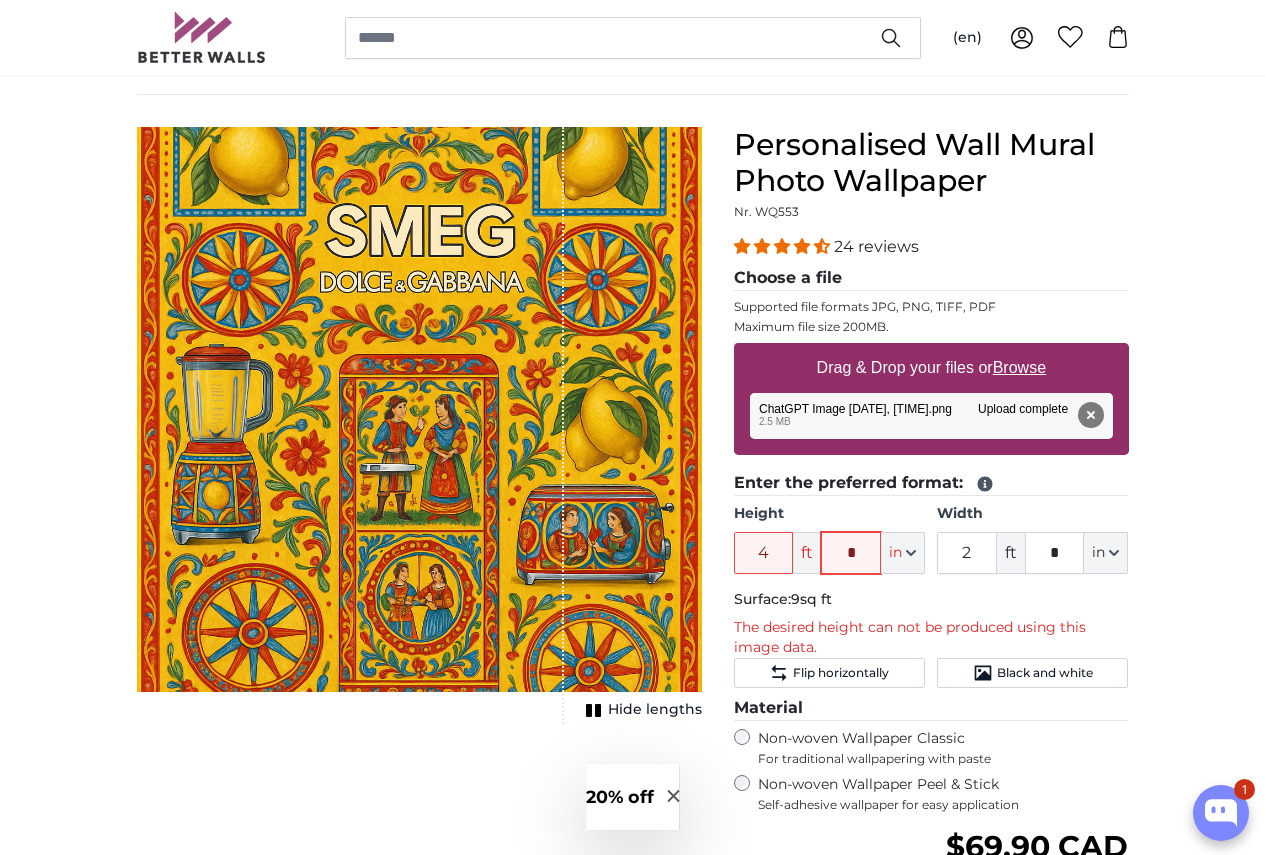 click on "*" 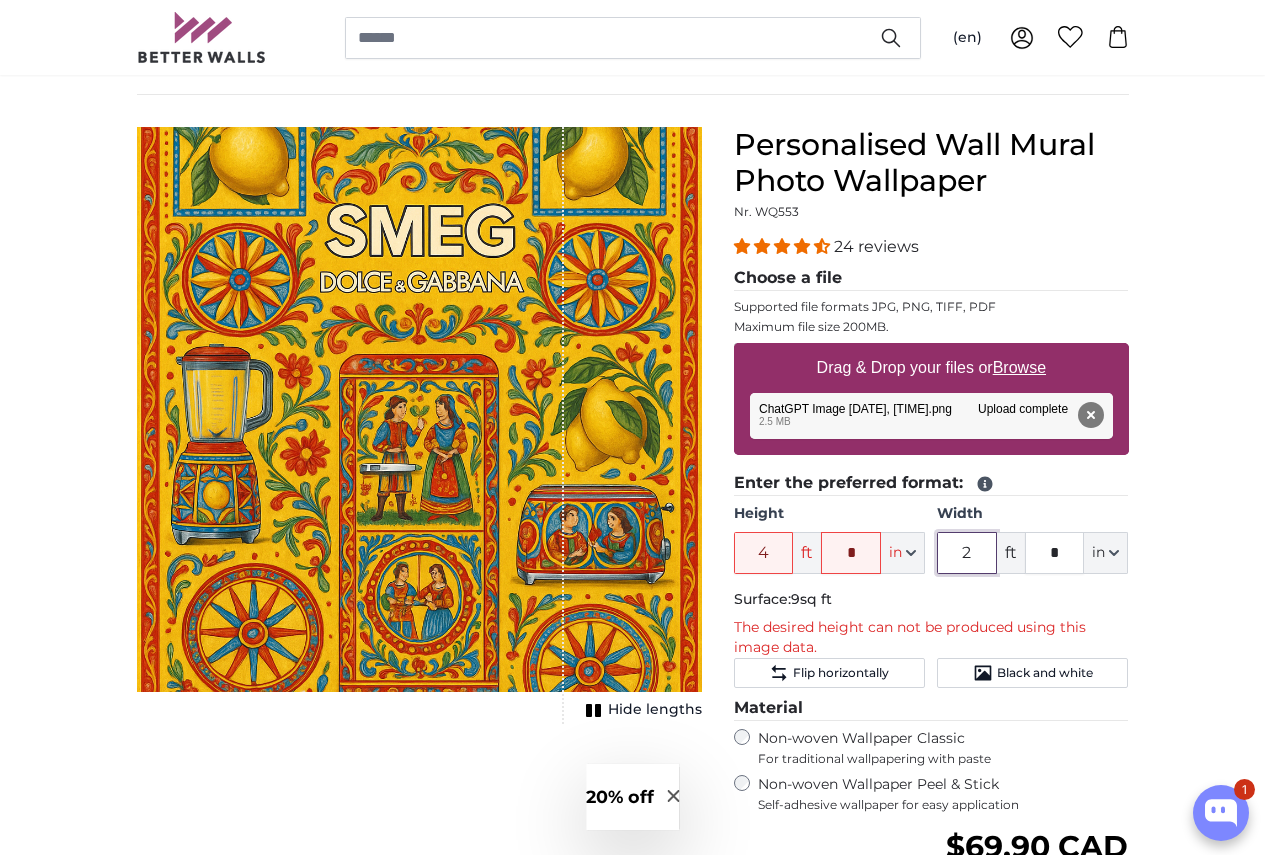 drag, startPoint x: 1111, startPoint y: 549, endPoint x: 1029, endPoint y: 549, distance: 82 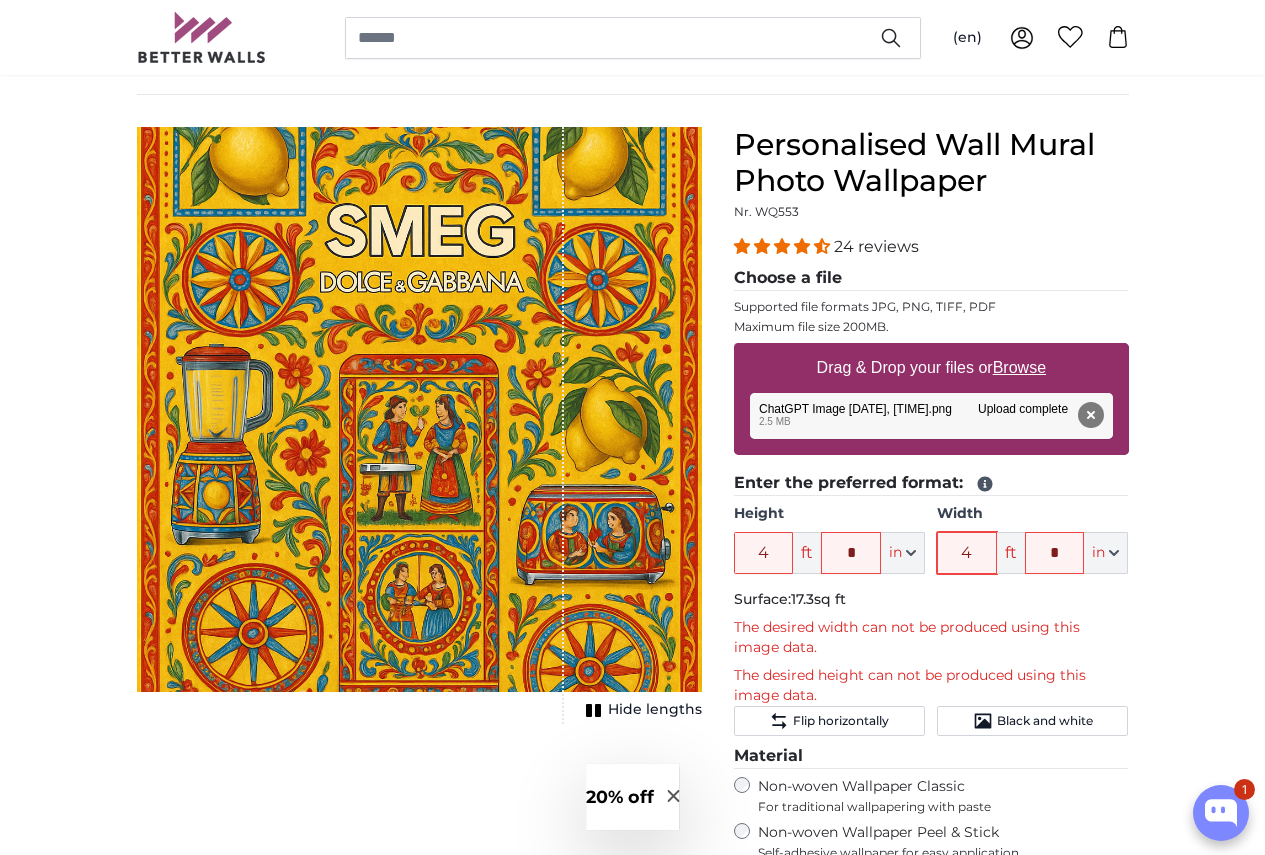 type on "4" 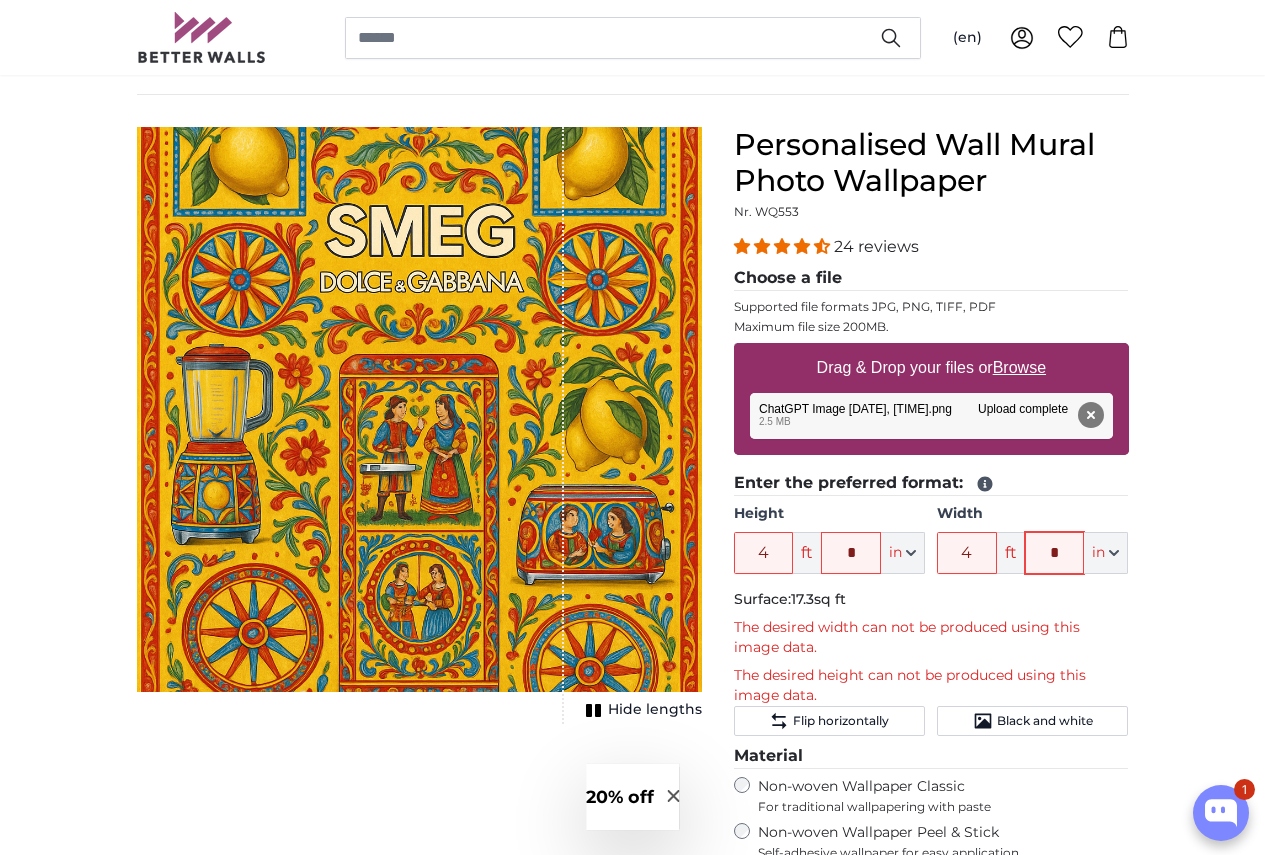 click on "*" 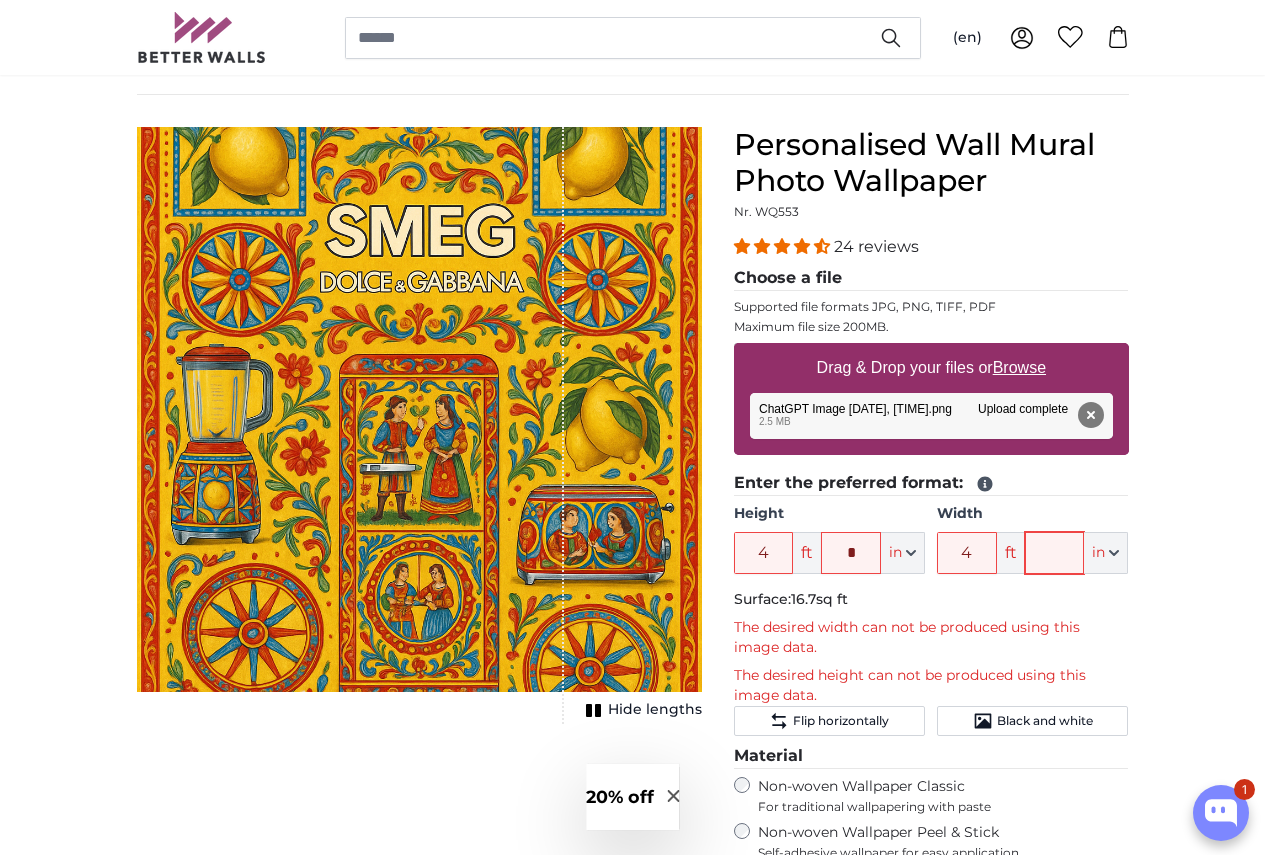 type 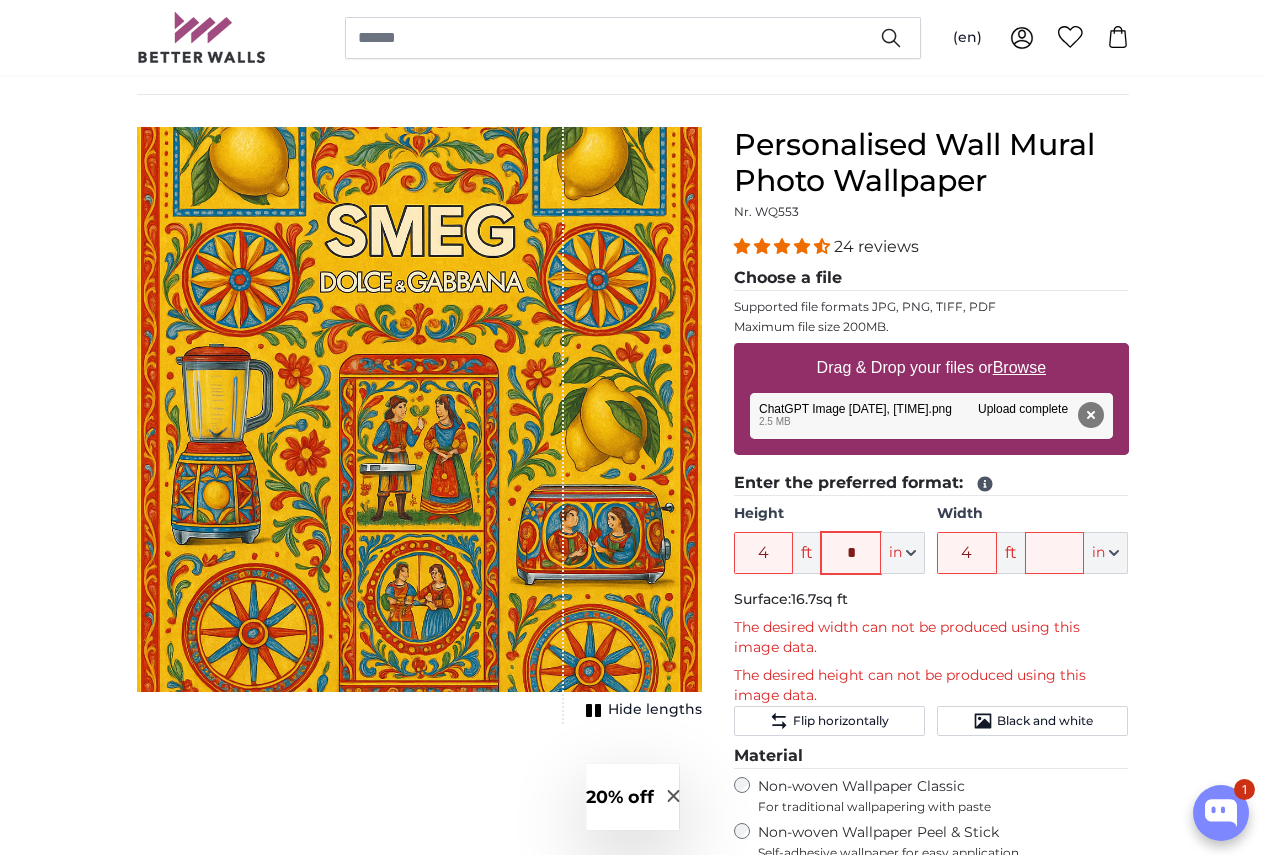 click on "*" 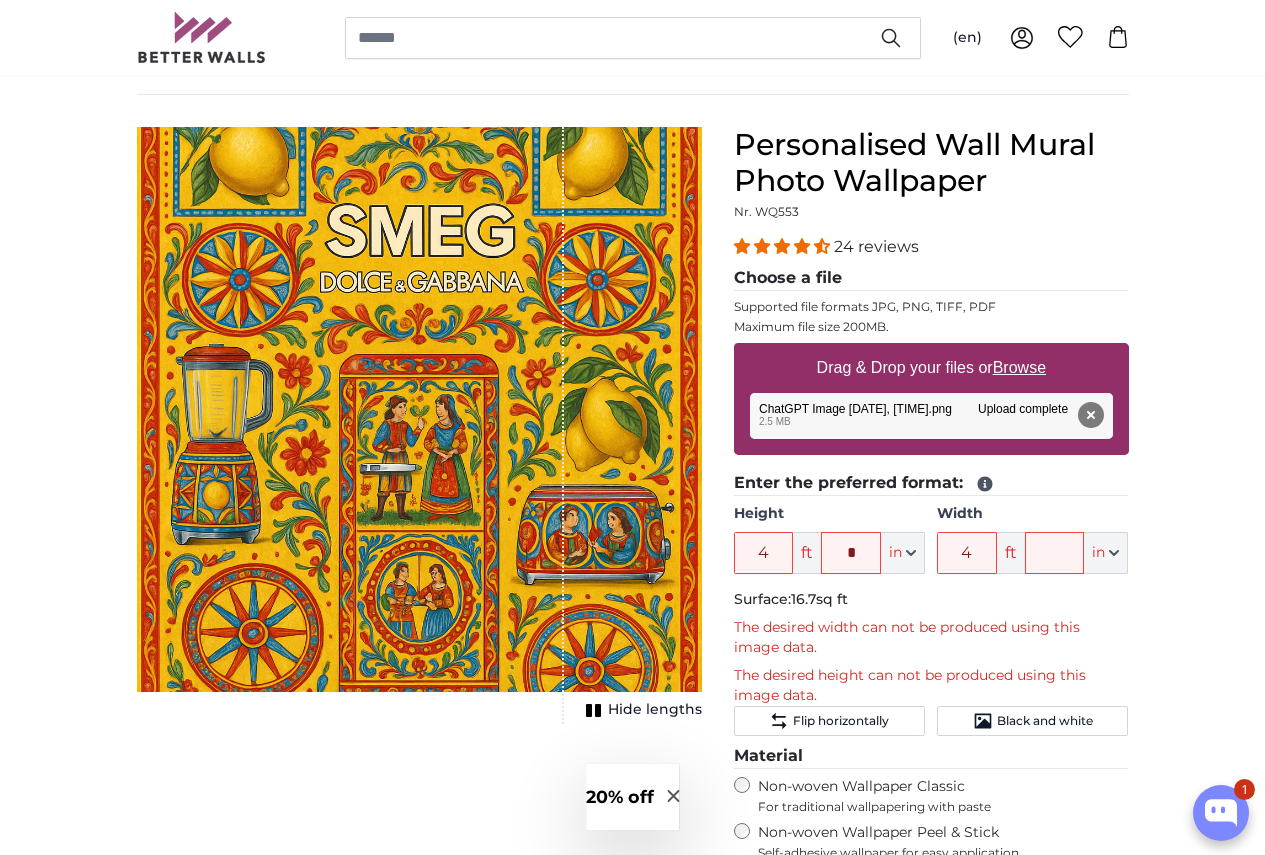 click at bounding box center (419, 425) 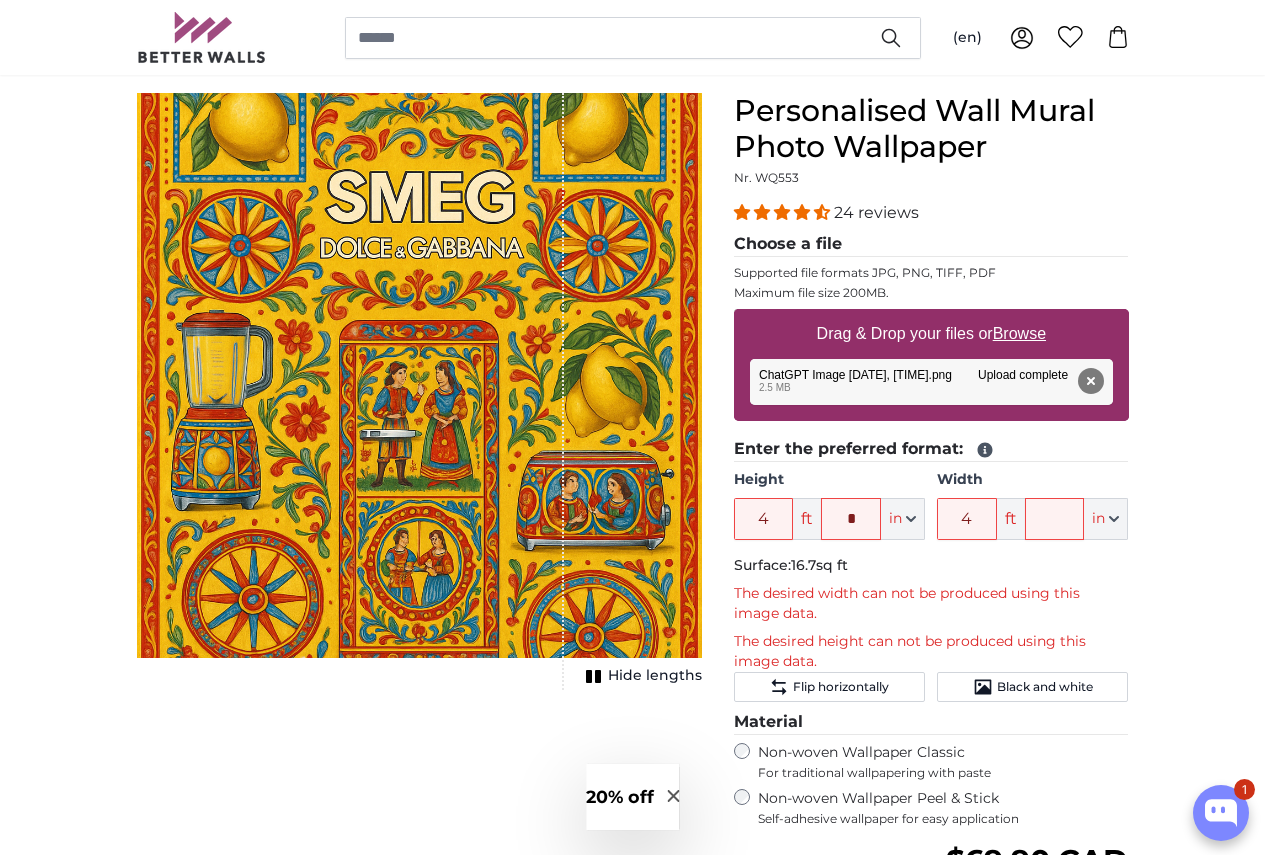 scroll, scrollTop: 300, scrollLeft: 0, axis: vertical 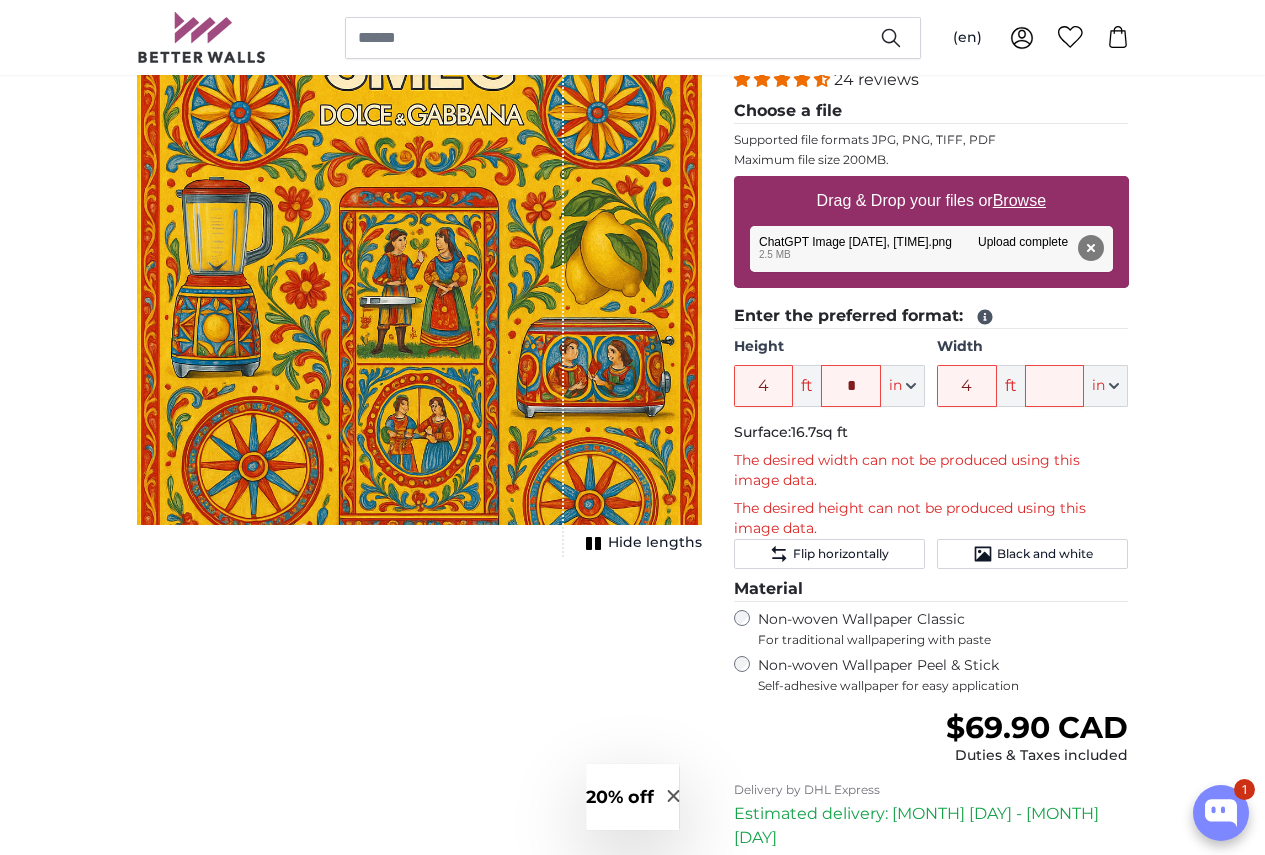 click on "Non-woven Wallpaper Peel & Stick
Self-adhesive wallpaper for easy application" at bounding box center [943, 675] 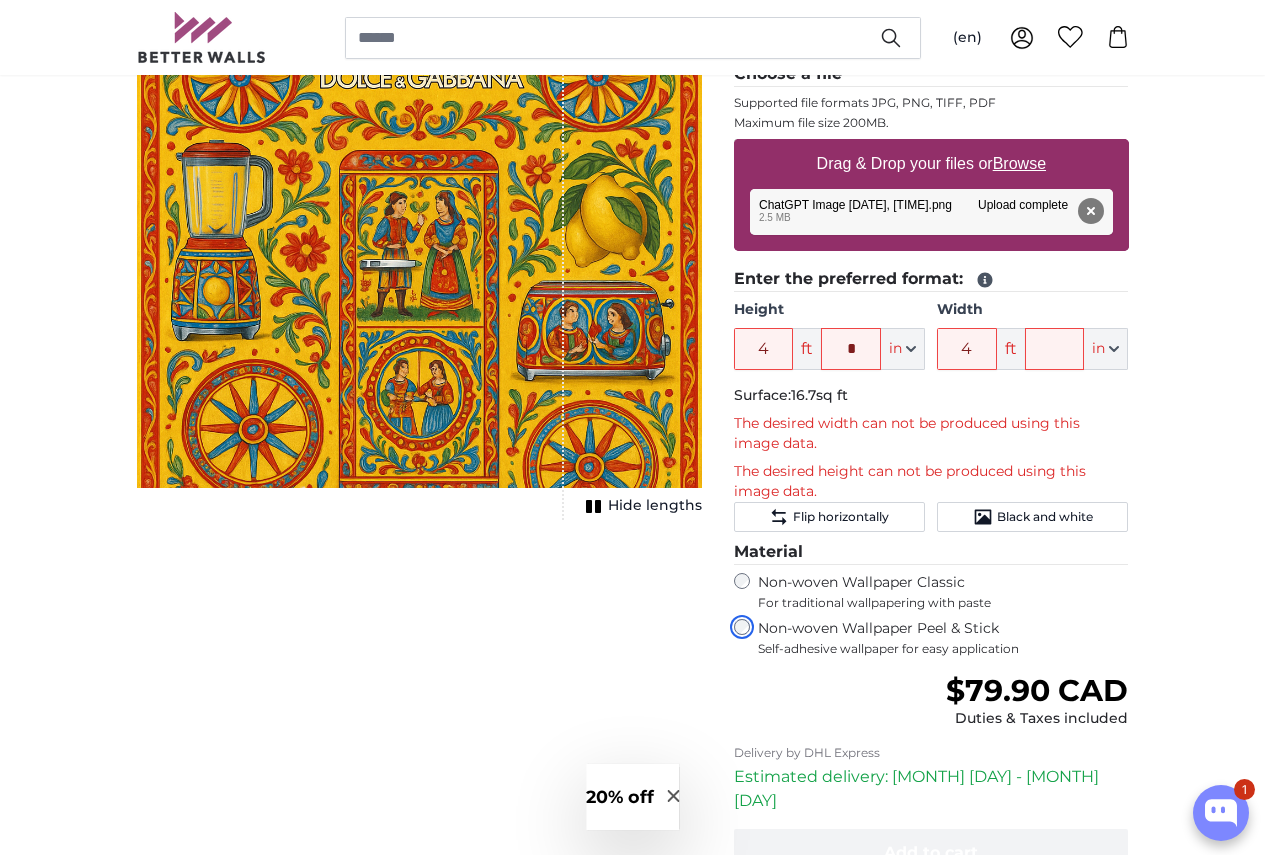 scroll, scrollTop: 333, scrollLeft: 0, axis: vertical 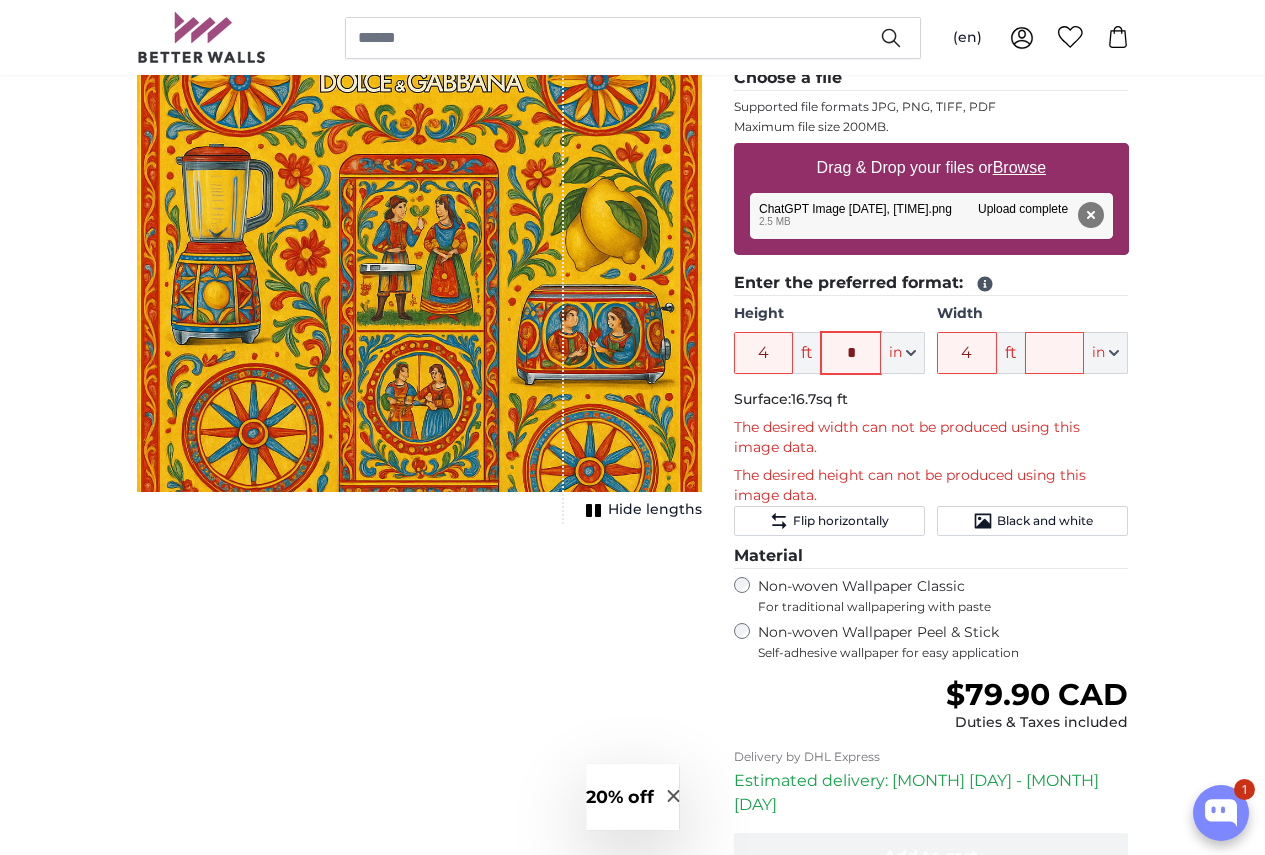 drag, startPoint x: 980, startPoint y: 351, endPoint x: 958, endPoint y: 351, distance: 22 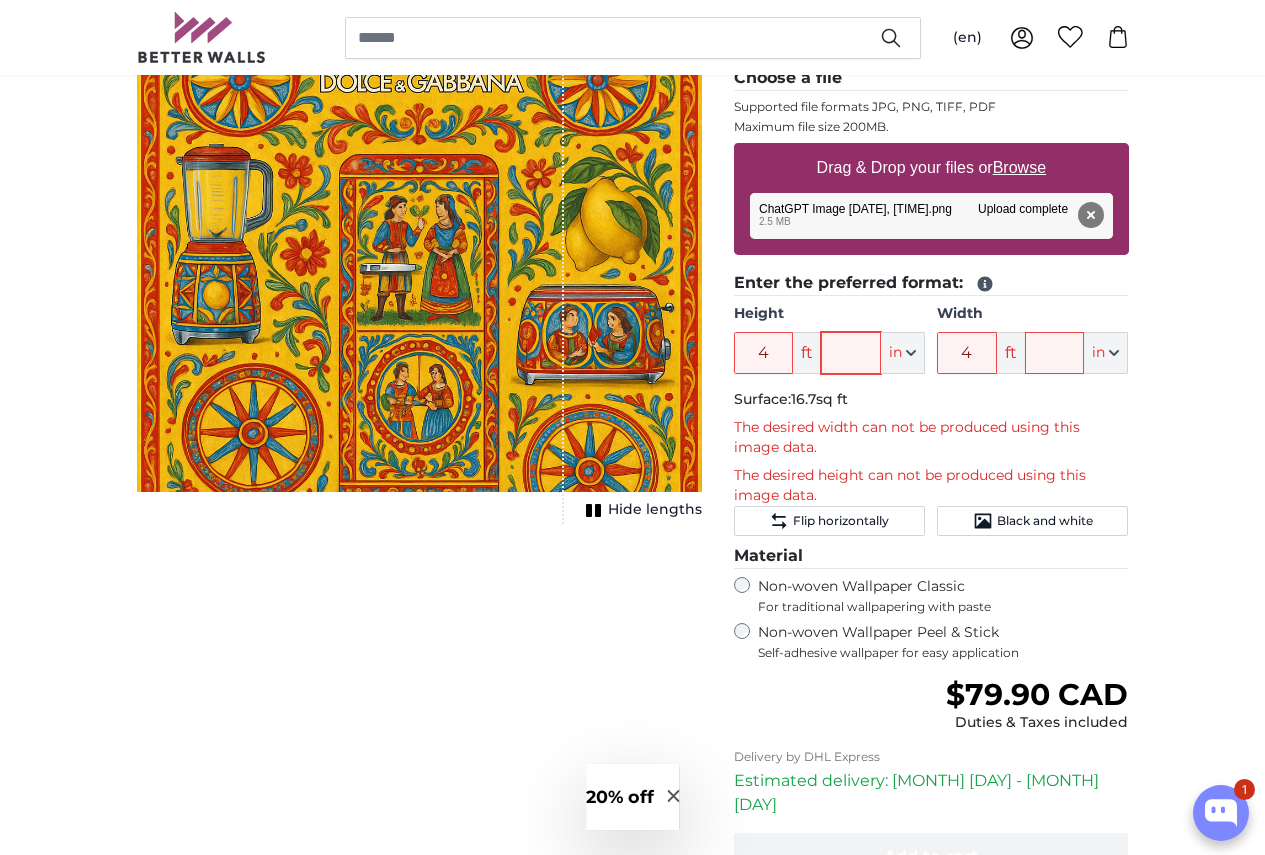 type 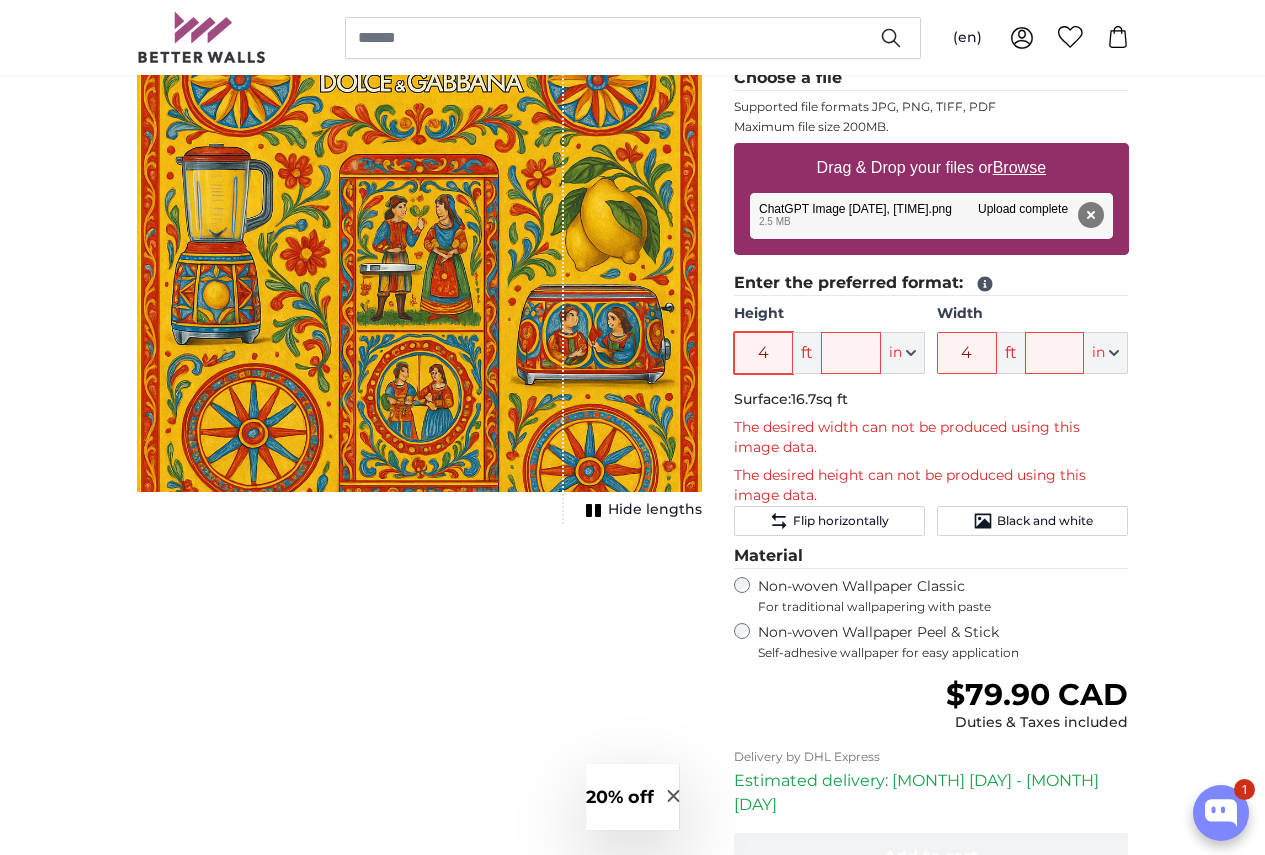 drag, startPoint x: 910, startPoint y: 354, endPoint x: 850, endPoint y: 345, distance: 60.671246 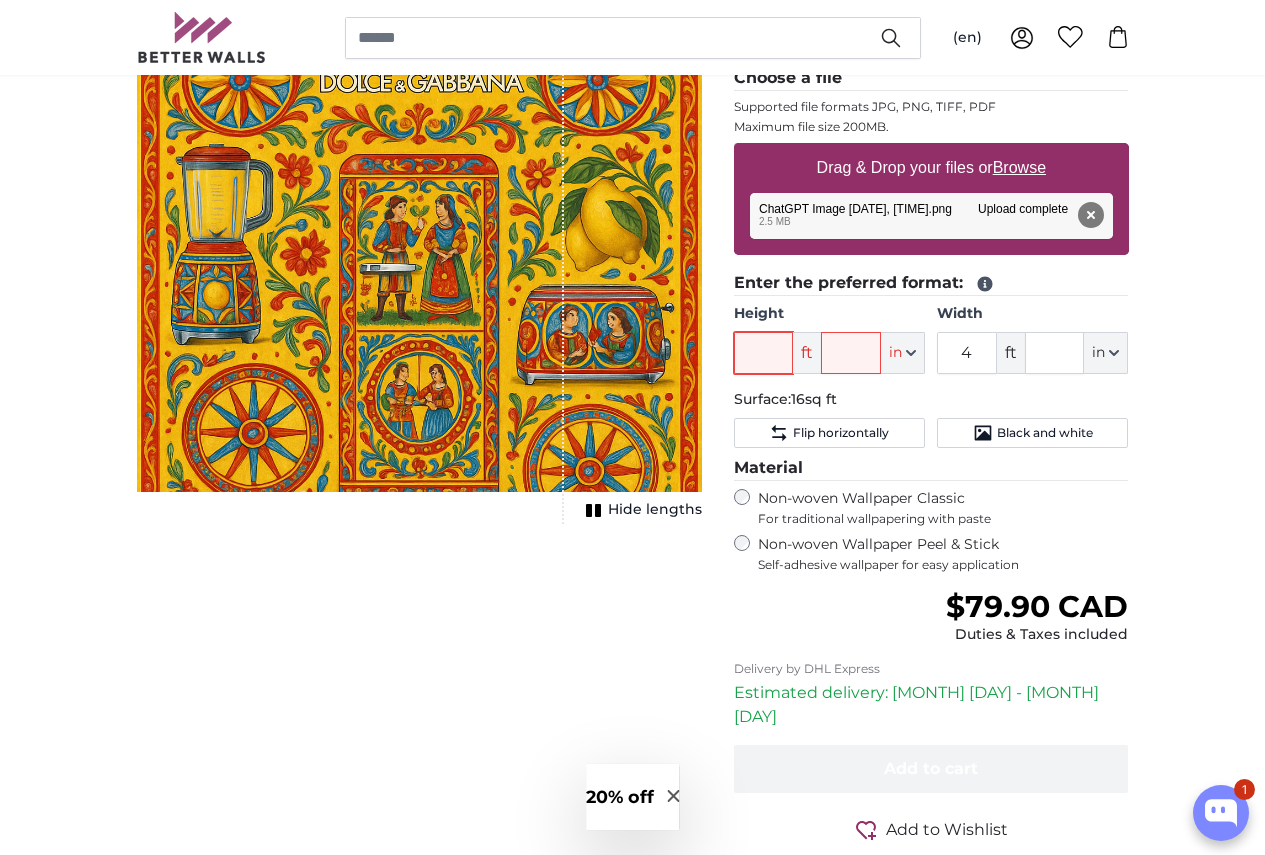 type 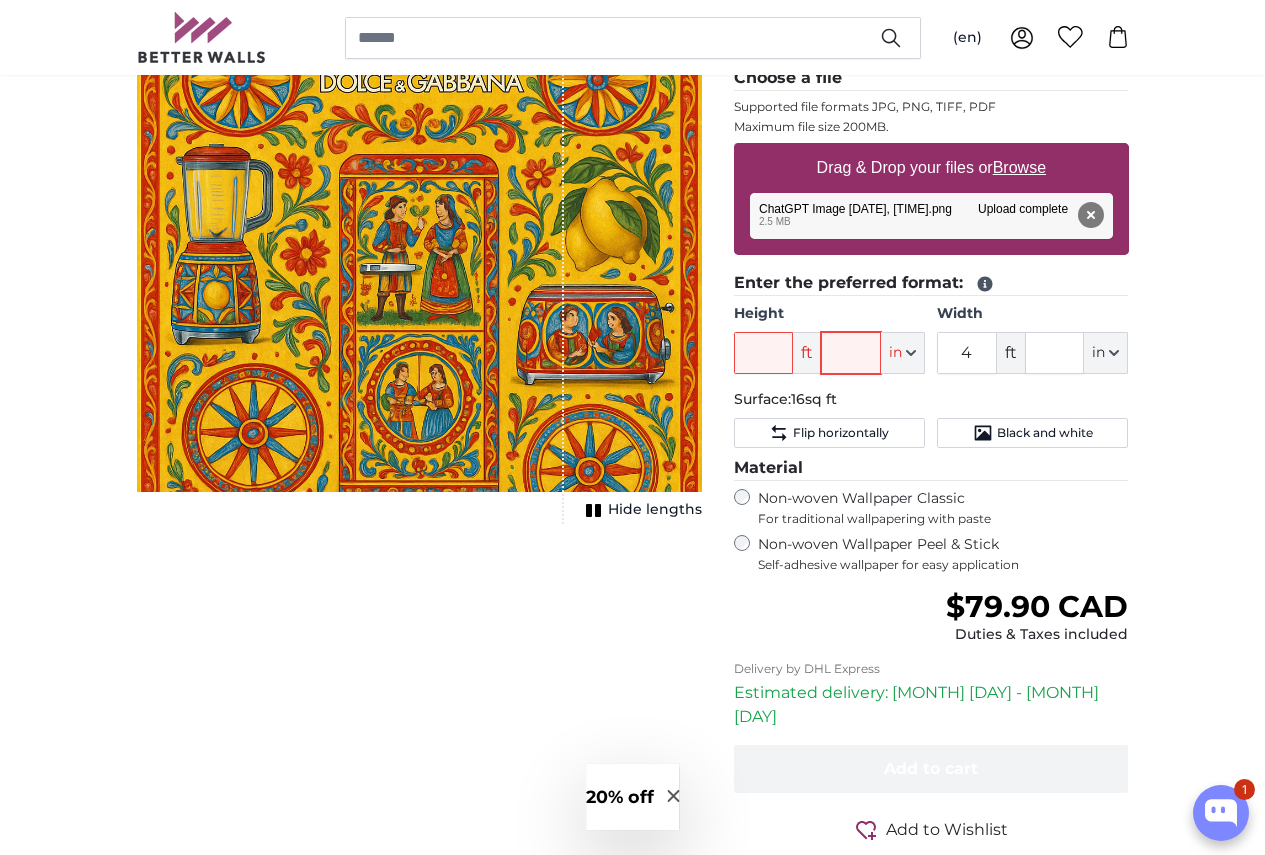 click 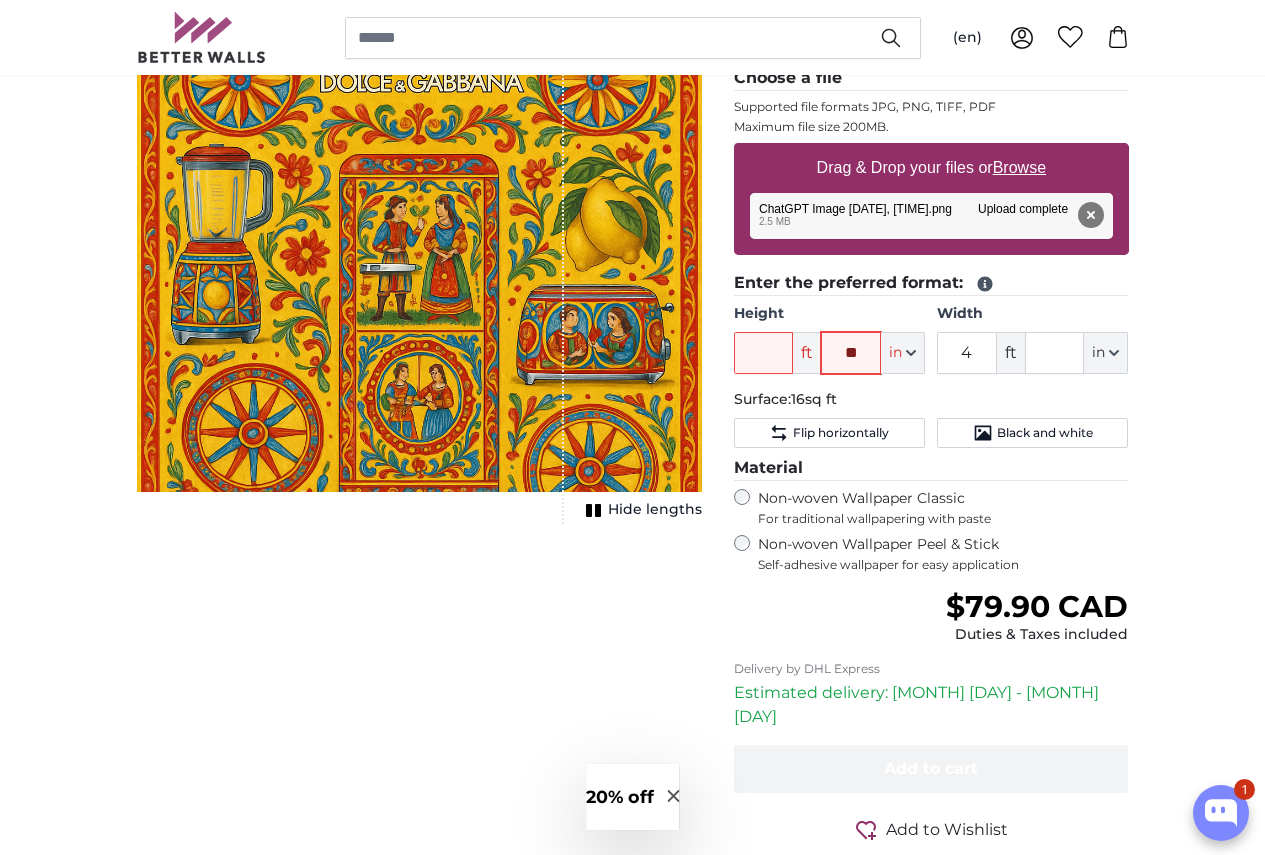 type on "**" 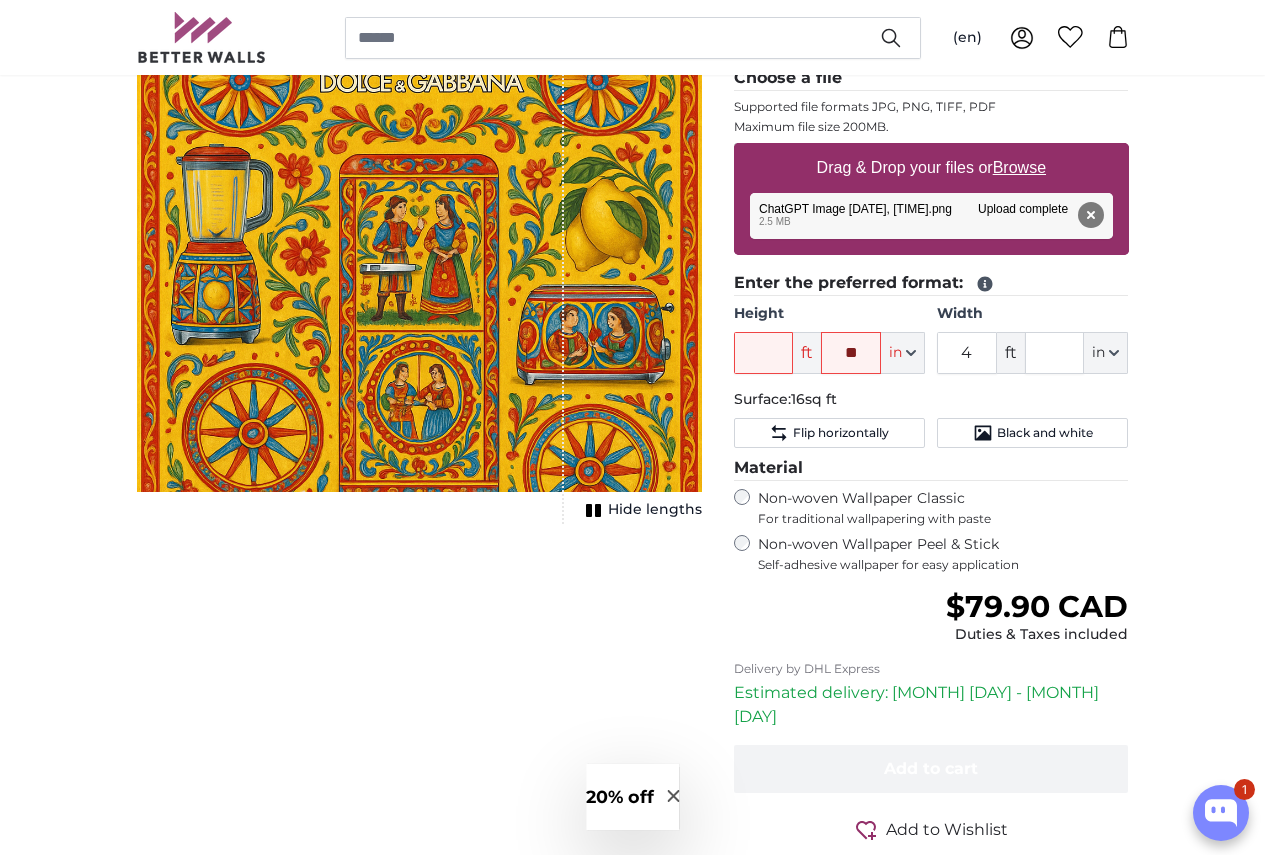 click on "Surface:  16sq ft" 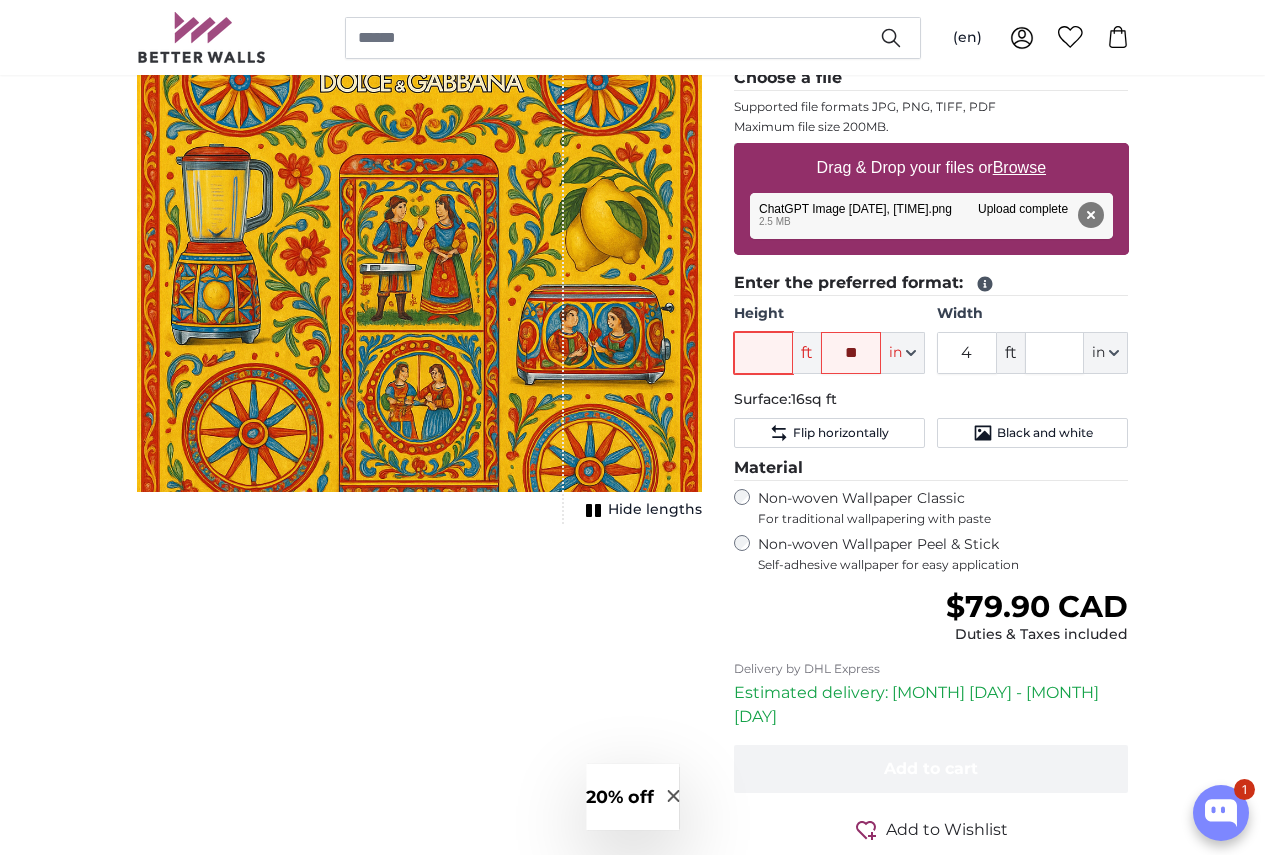 click on "Height" at bounding box center (764, 353) 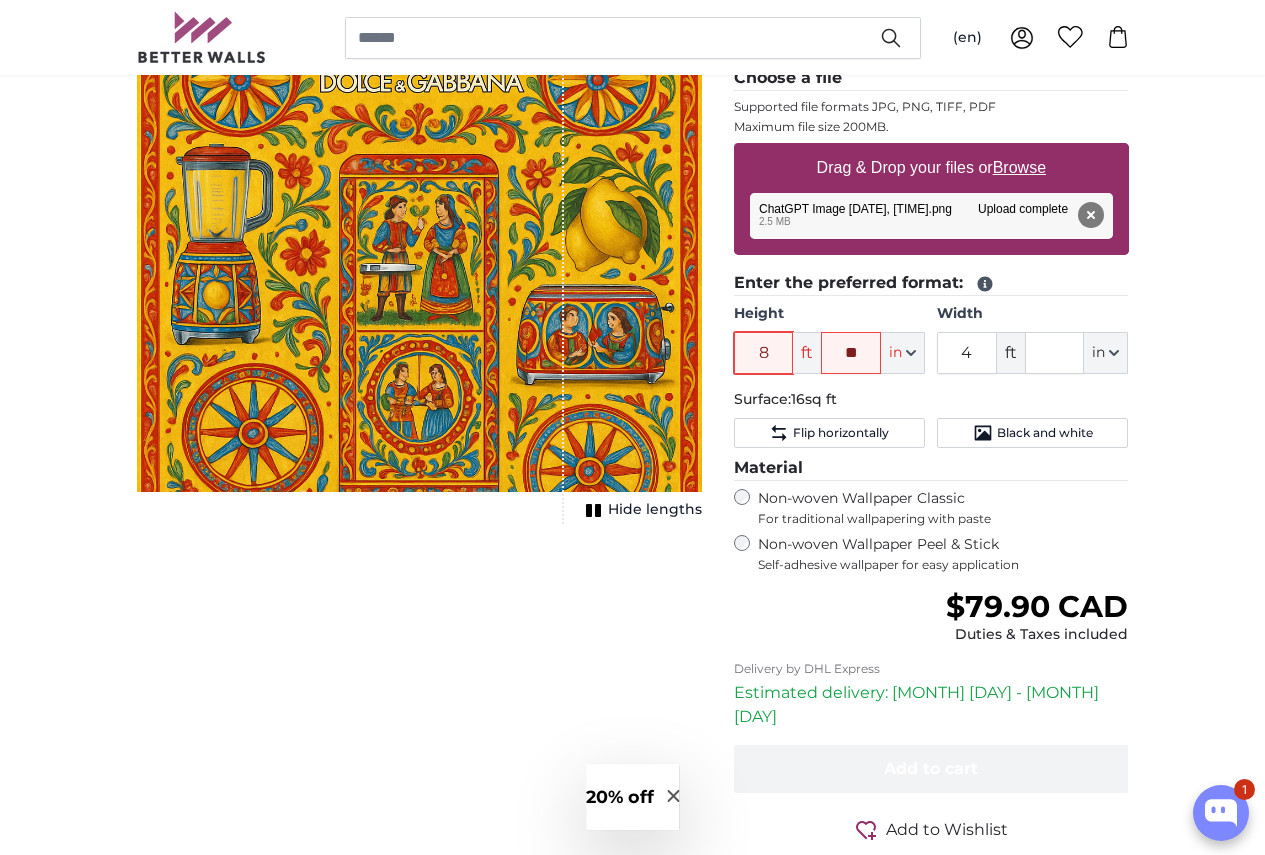 type on "15" 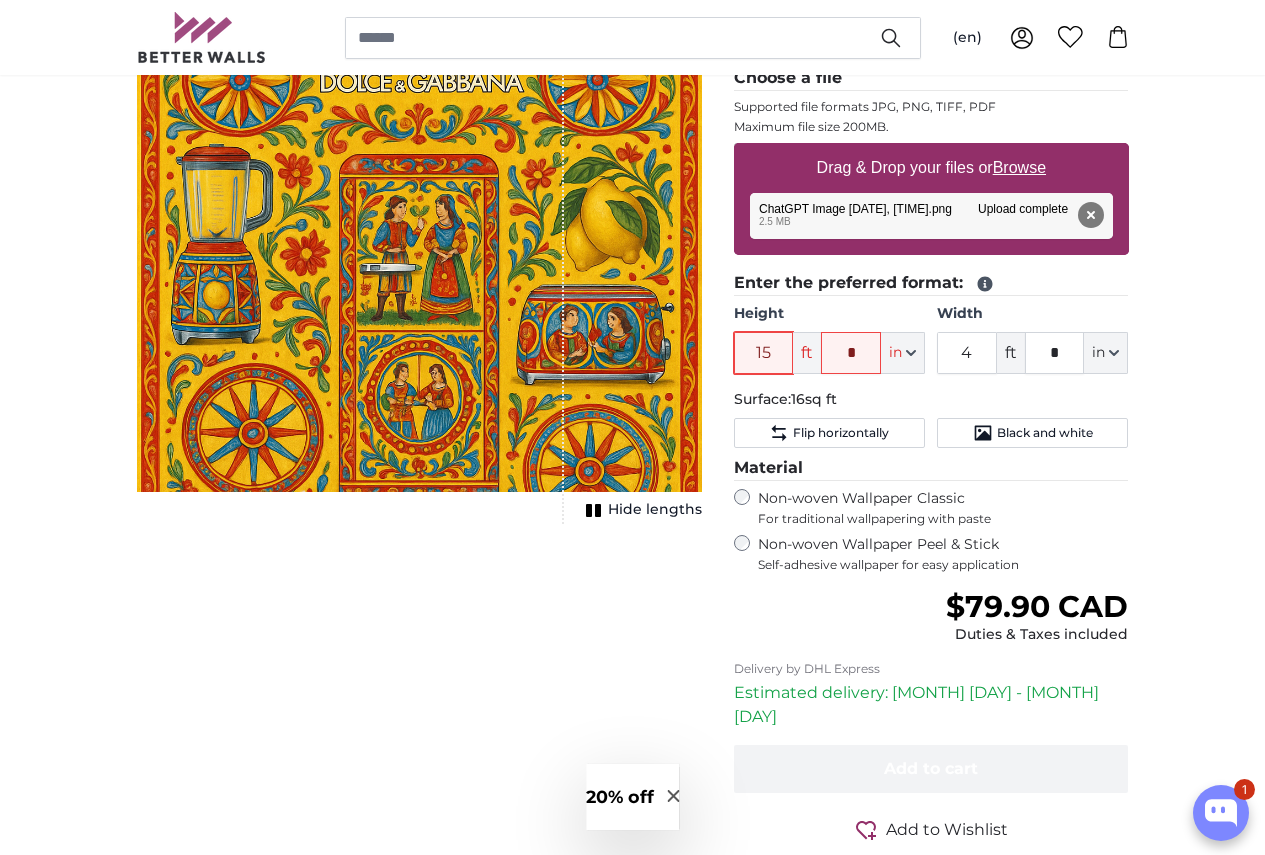 type on "15" 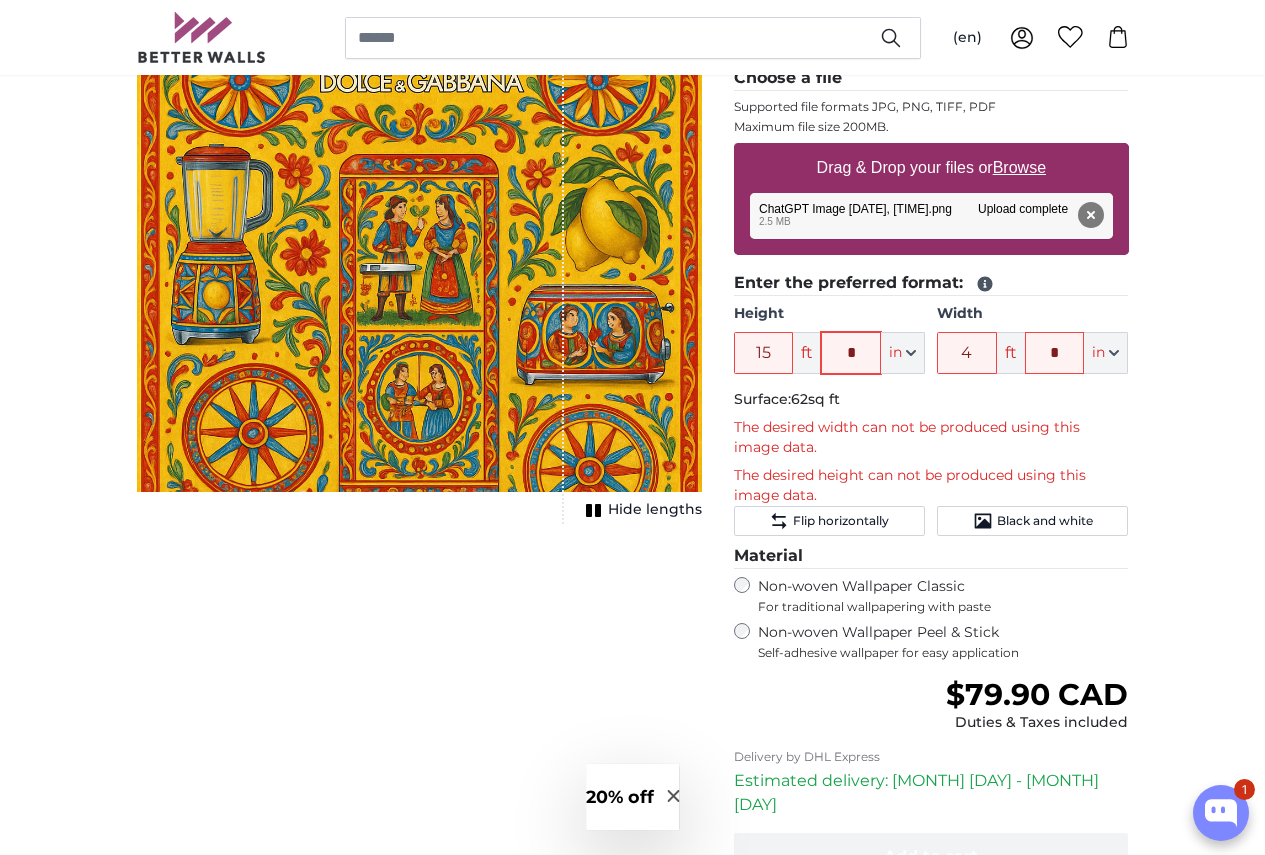 click on "*" 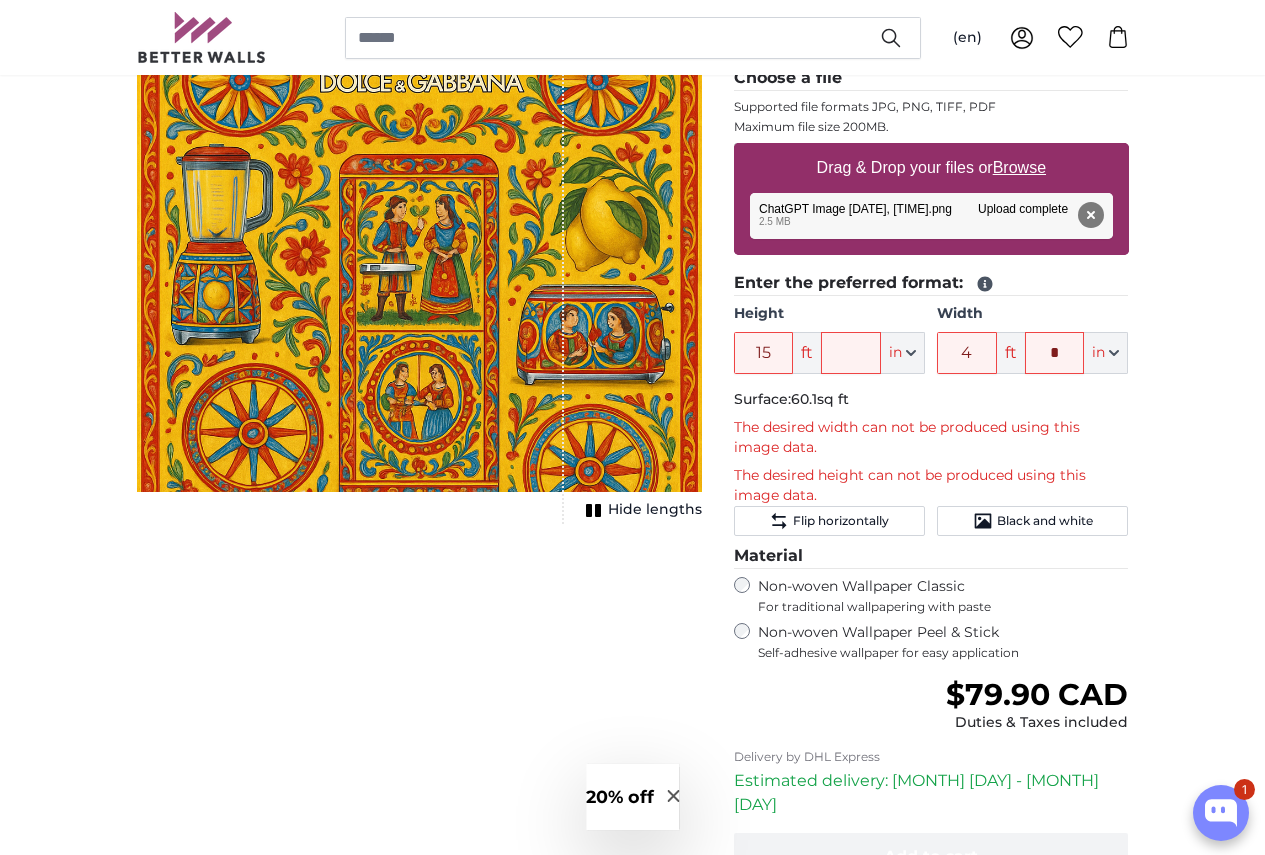 click on "Surface:  60.1sq ft" 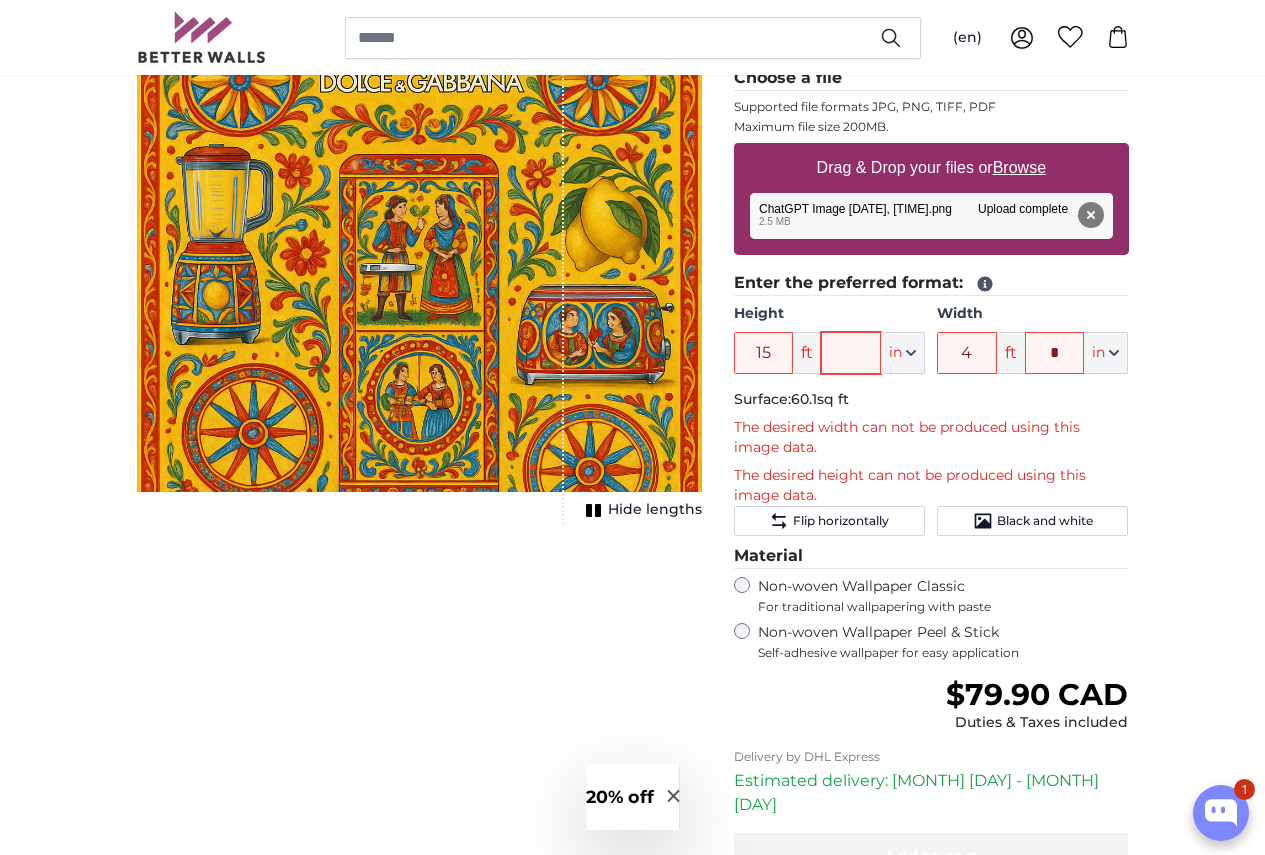 click 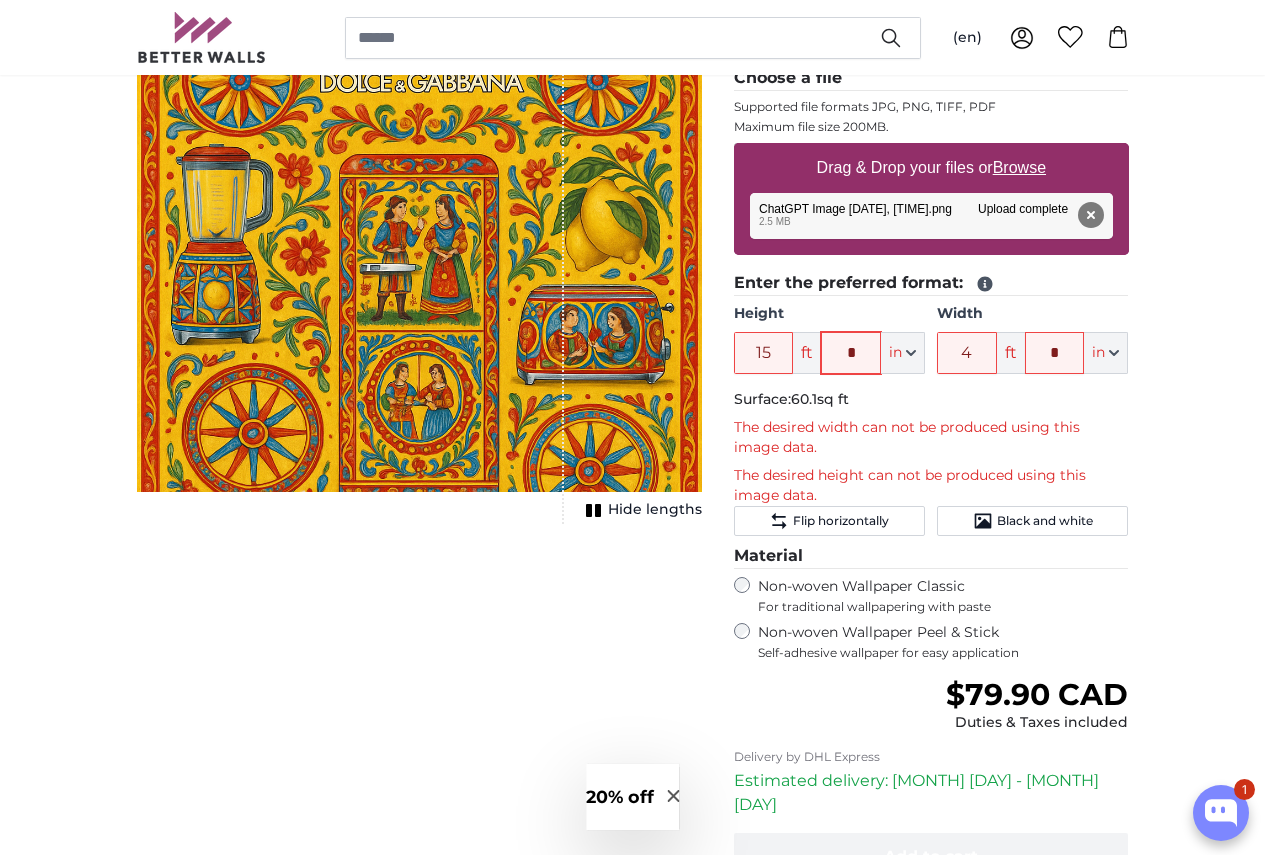 type on "*" 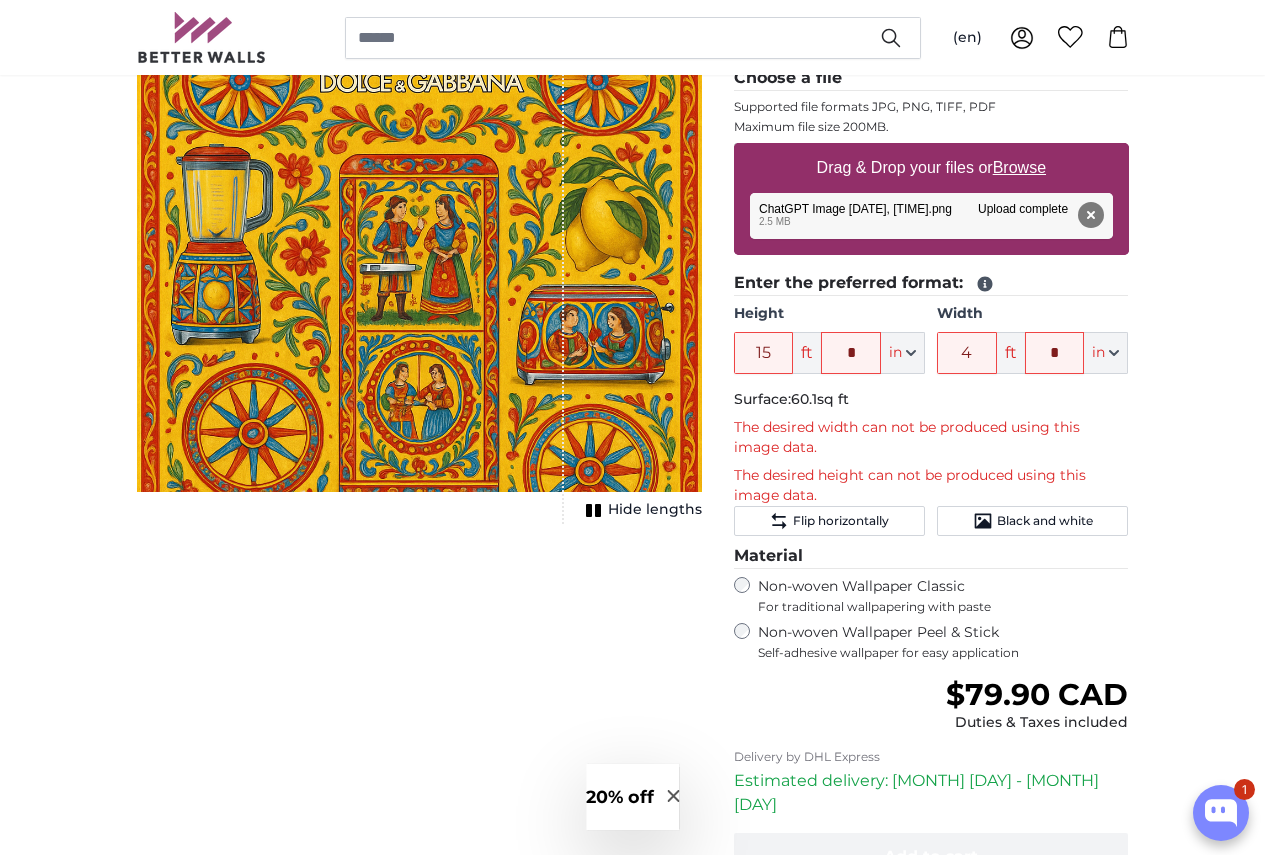 click on "Enter the preferred format:
Height
15
ft
*
in
Centimeter (cm)
Inches (inch)
Feet (ft. in.)
Width
4
ft
*
in" 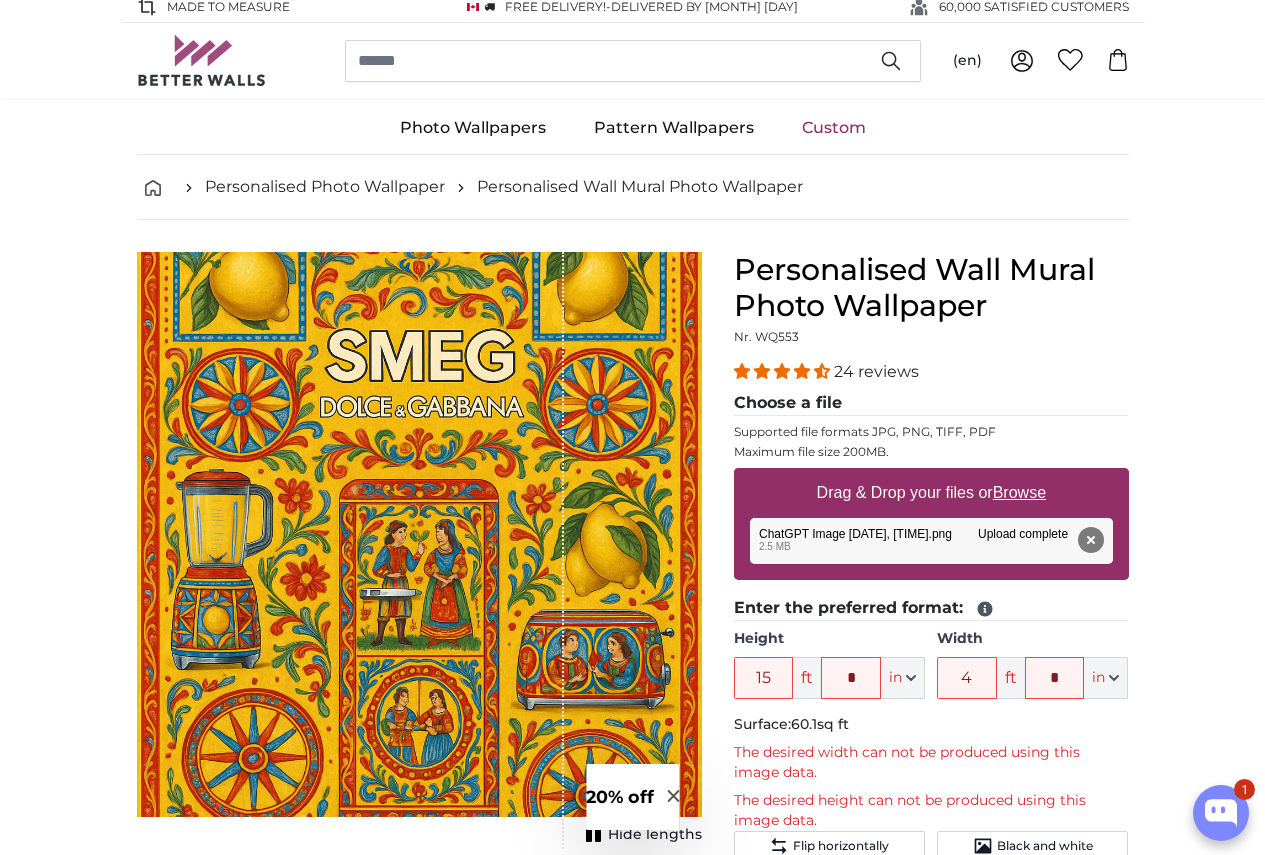 scroll, scrollTop: 0, scrollLeft: 0, axis: both 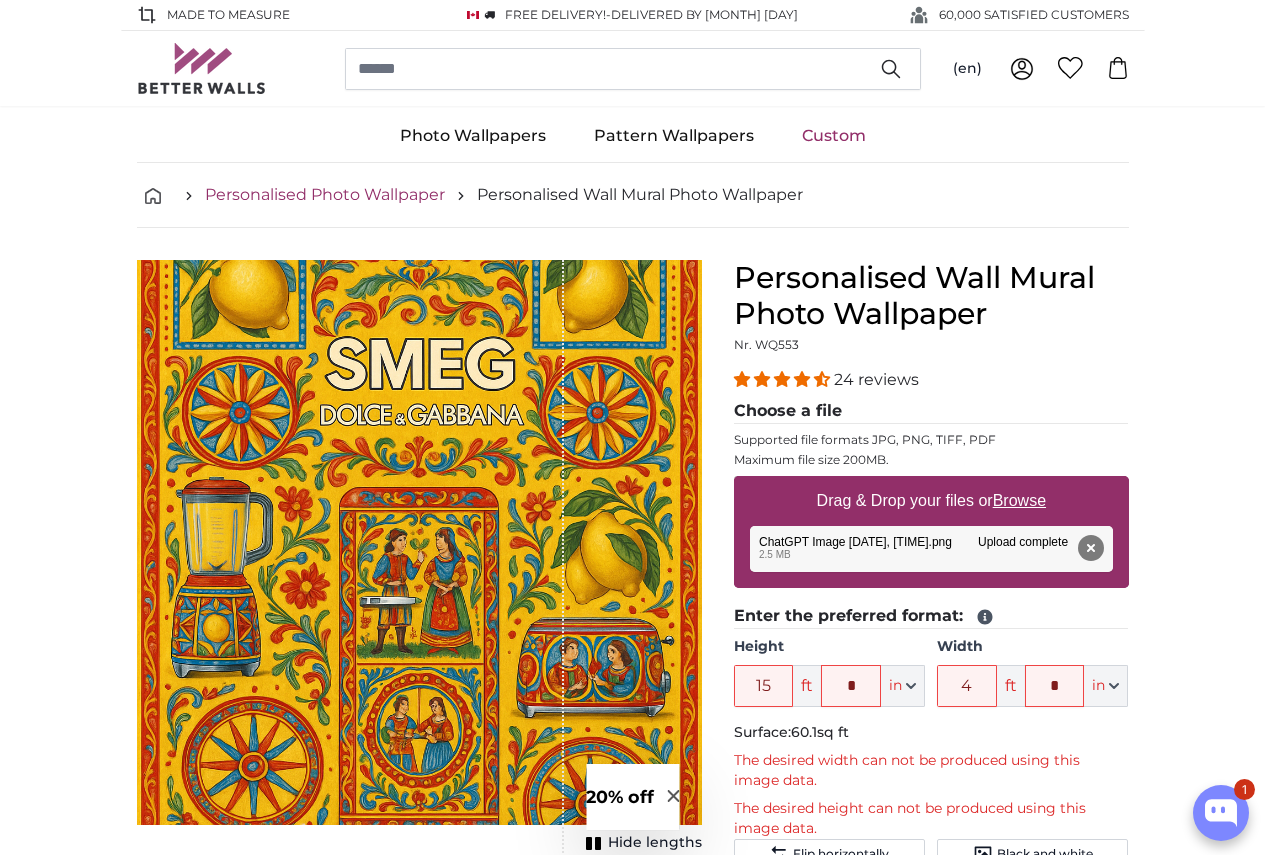 click on "Personalised Photo Wallpaper" at bounding box center [325, 195] 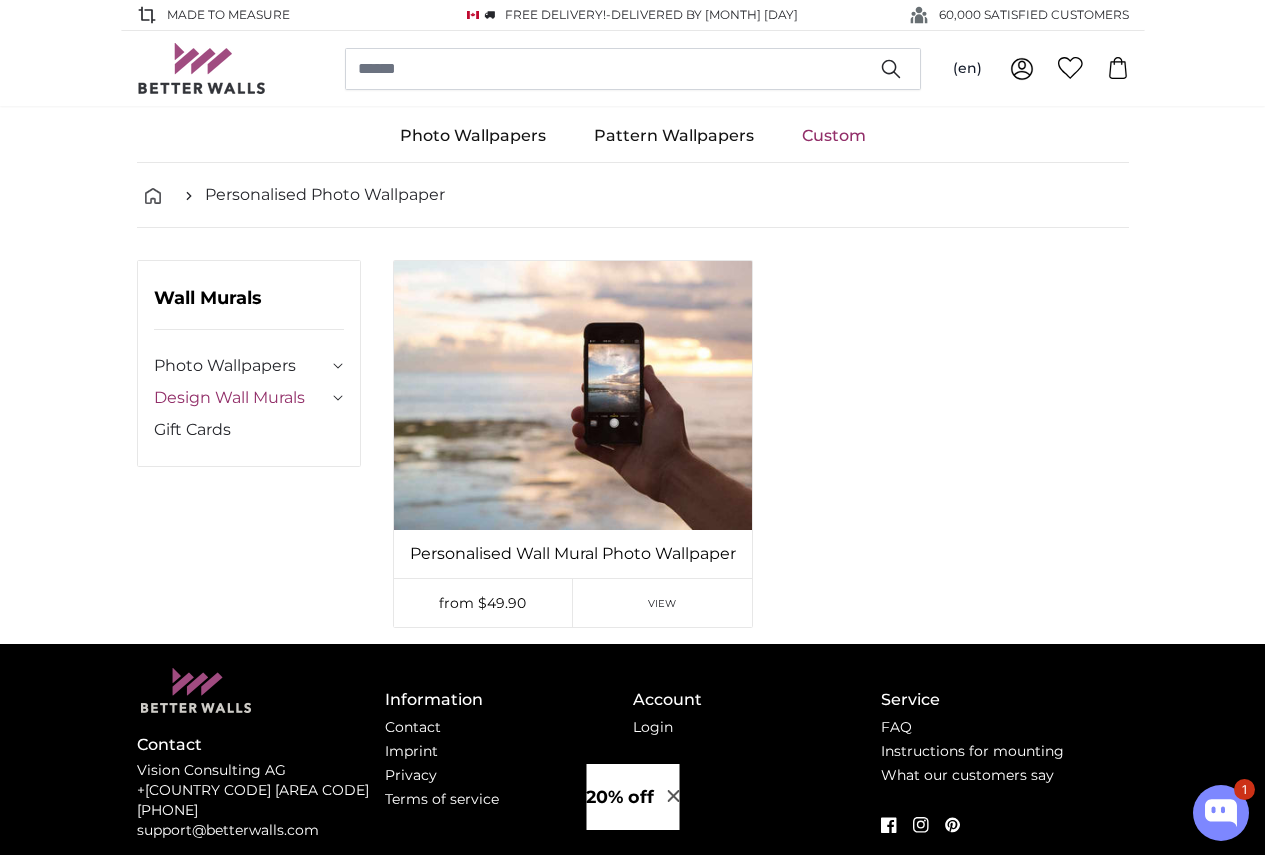 click on "Design Wall Murals" at bounding box center [241, 398] 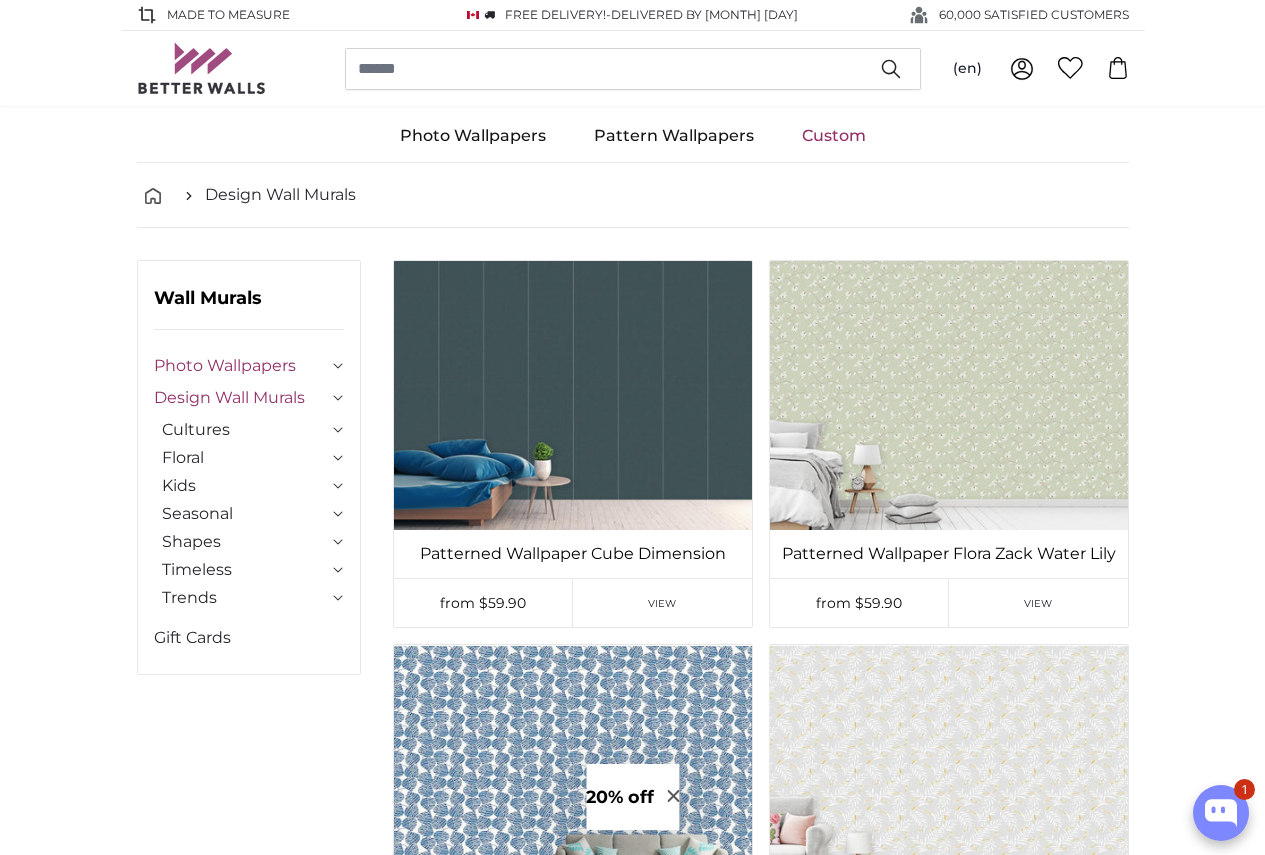 click on "Photo Wallpapers" at bounding box center [241, 366] 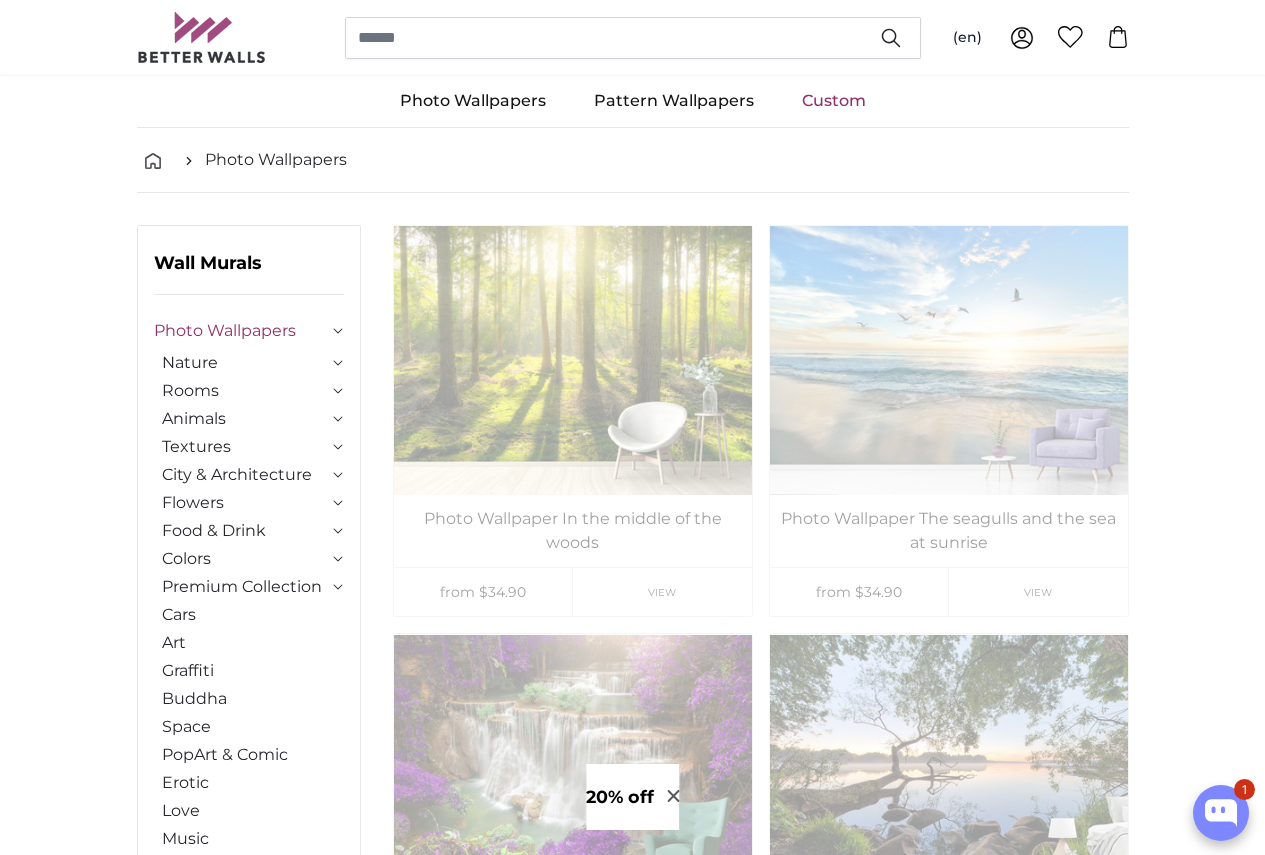 scroll, scrollTop: 0, scrollLeft: 0, axis: both 